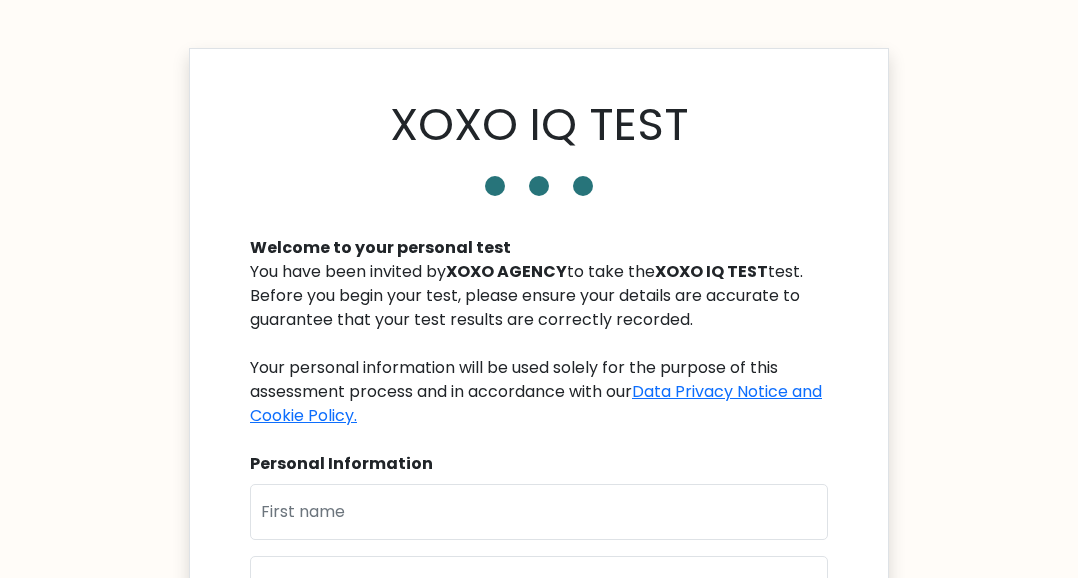 scroll, scrollTop: 0, scrollLeft: 0, axis: both 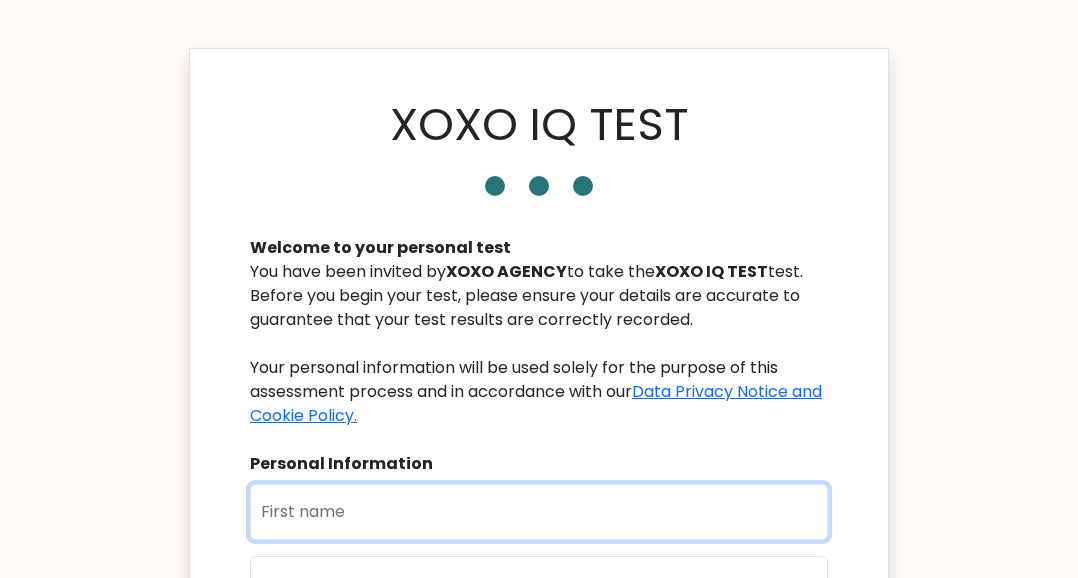 click at bounding box center [539, 512] 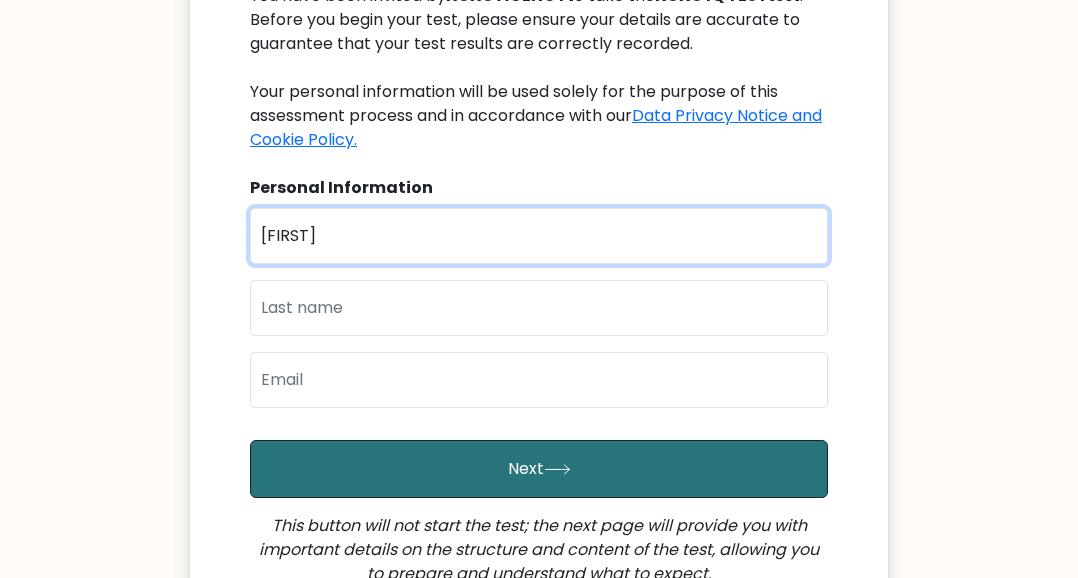 scroll, scrollTop: 280, scrollLeft: 0, axis: vertical 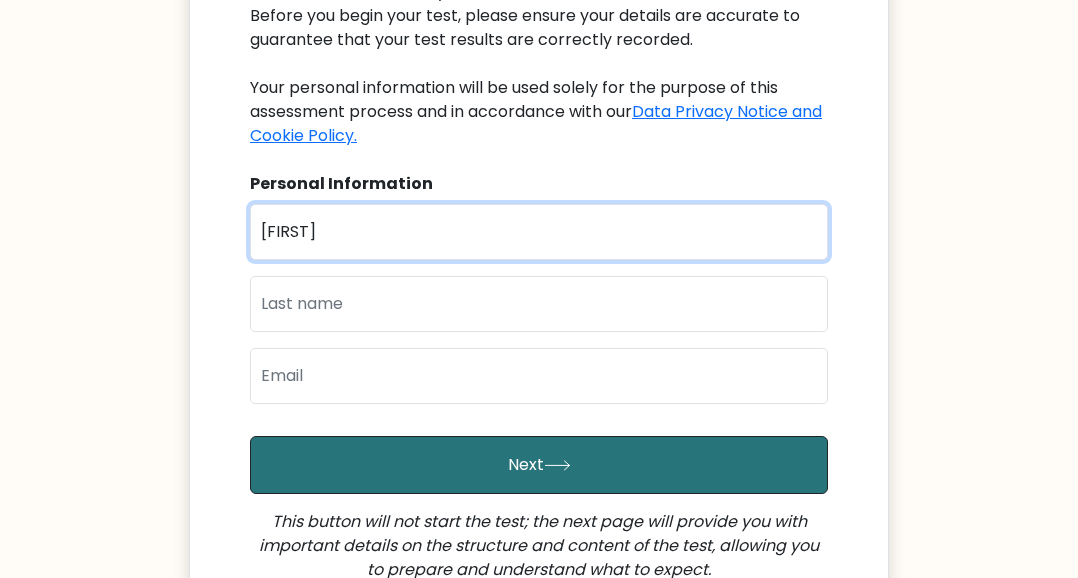 type on "micheal" 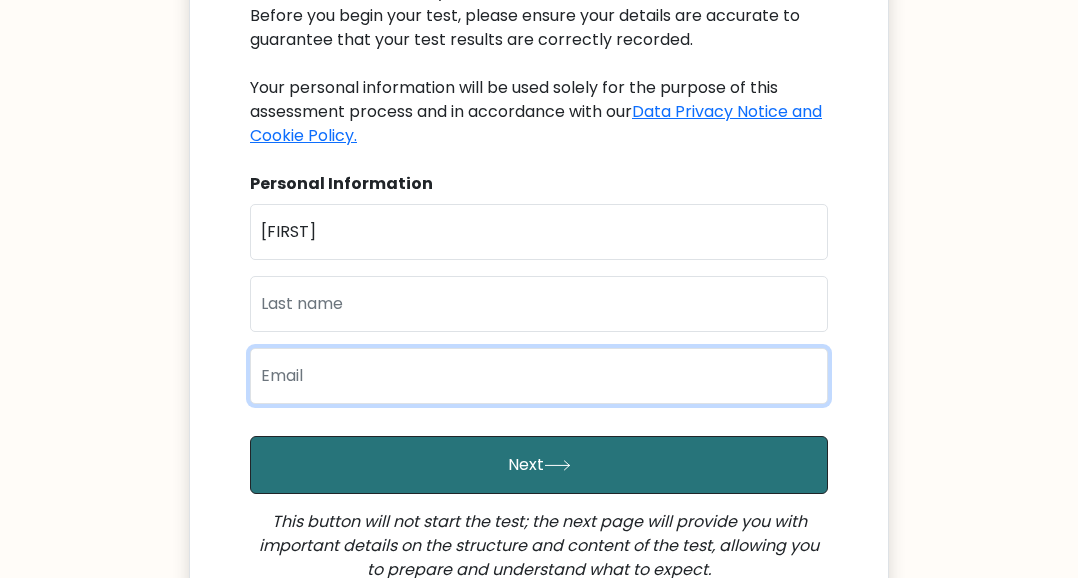 click at bounding box center (539, 376) 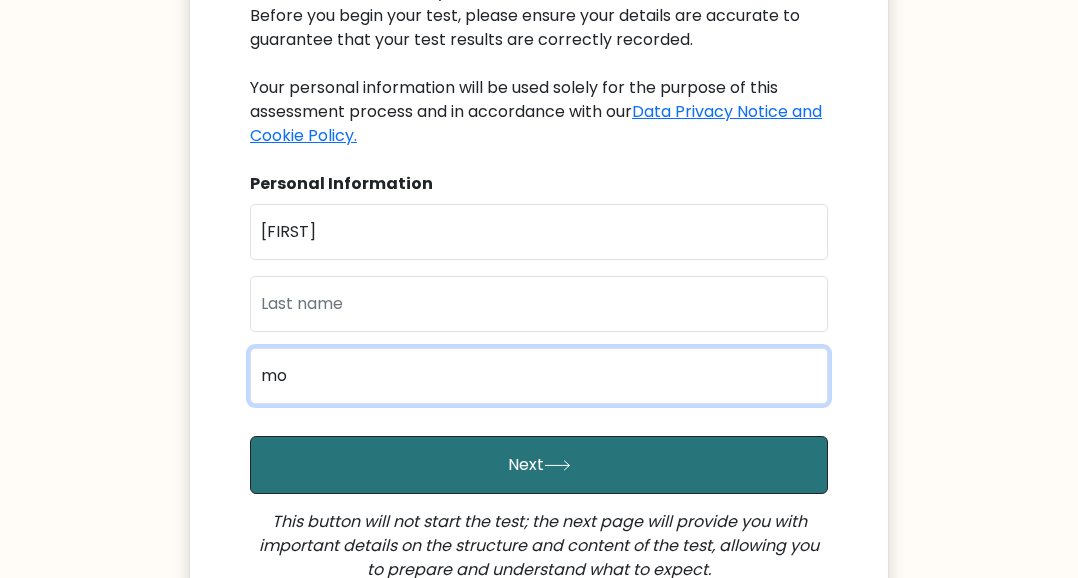 click on "mo" at bounding box center (539, 376) 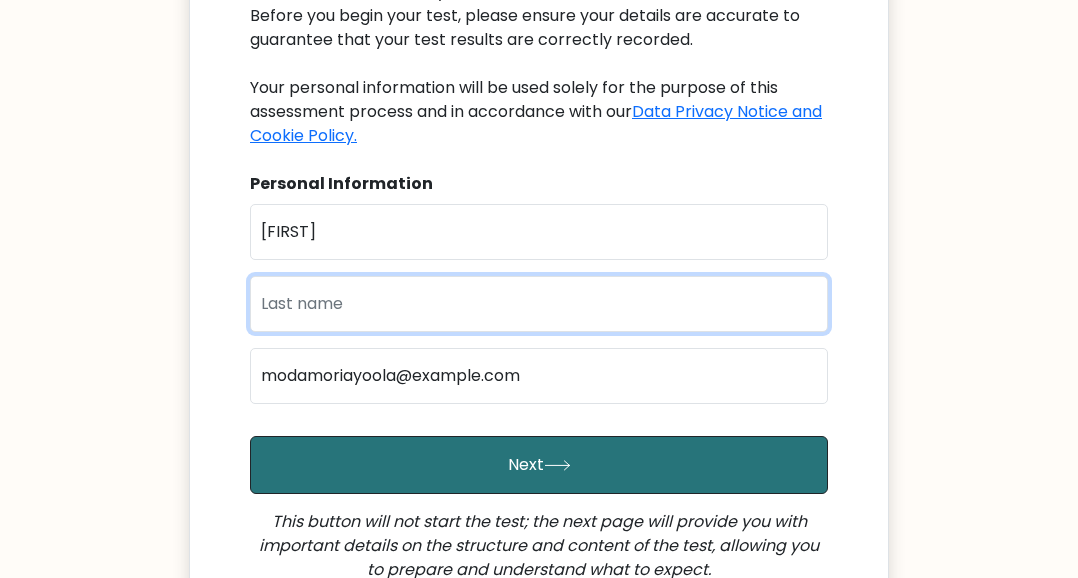 click at bounding box center (539, 304) 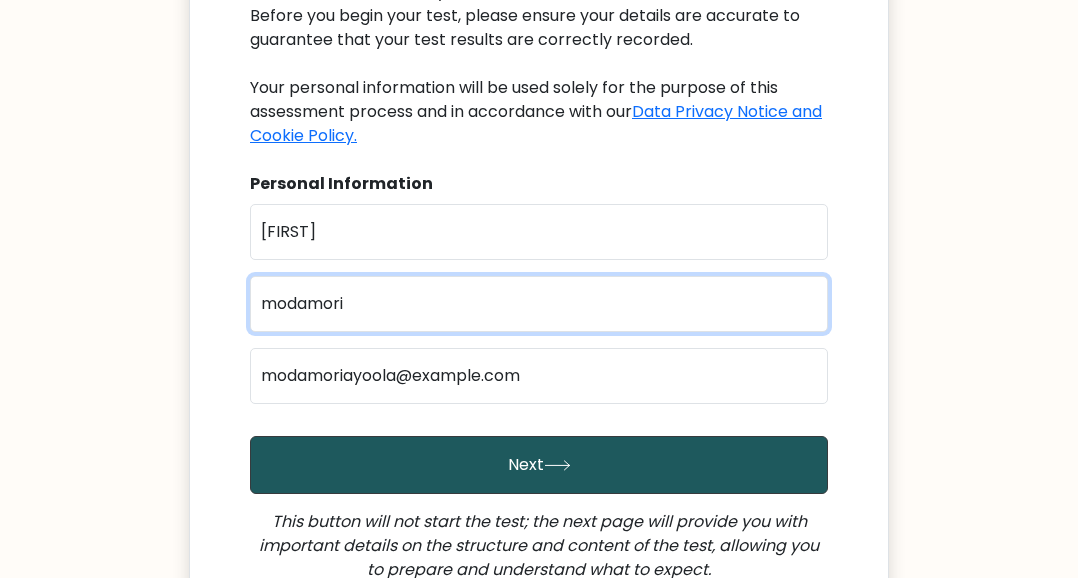 type on "modamori" 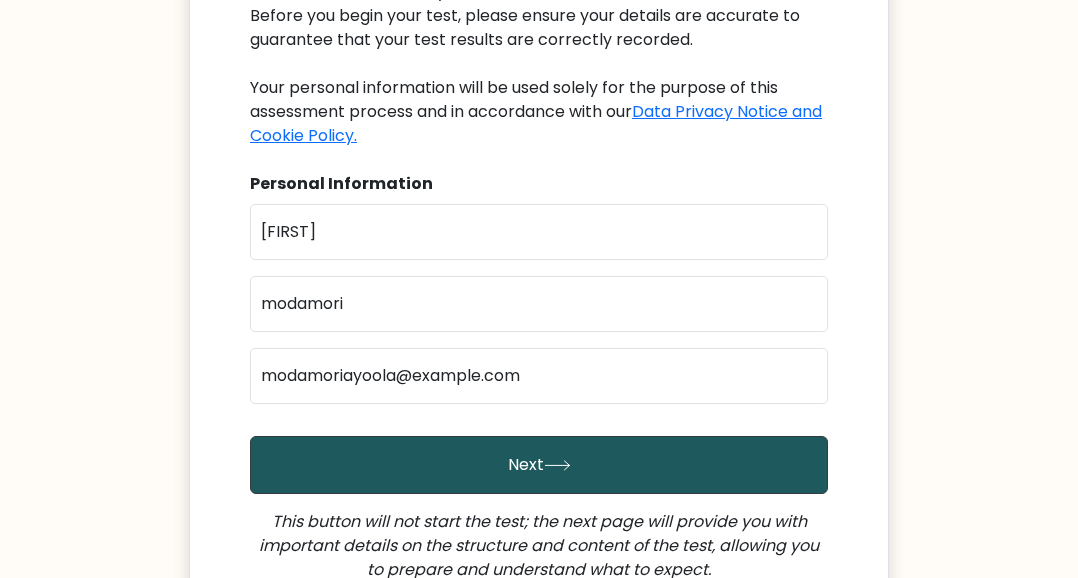 click on "Next" at bounding box center [539, 465] 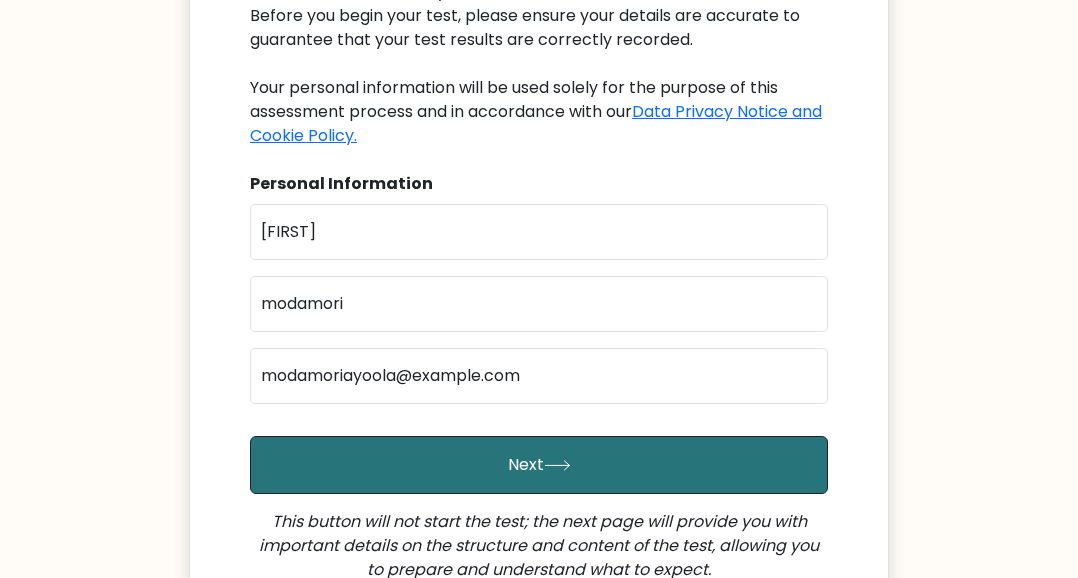 click on "You have been invited by  XOXO AGENCY  to take the  XOXO IQ TEST  test. Before you begin
your test, please ensure your details are accurate to guarantee that your test results are correctly recorded.
Your personal information will be used solely for the purpose of this assessment process and in accordance with
our  Data Privacy Notice and Cookie Policy." at bounding box center [539, 64] 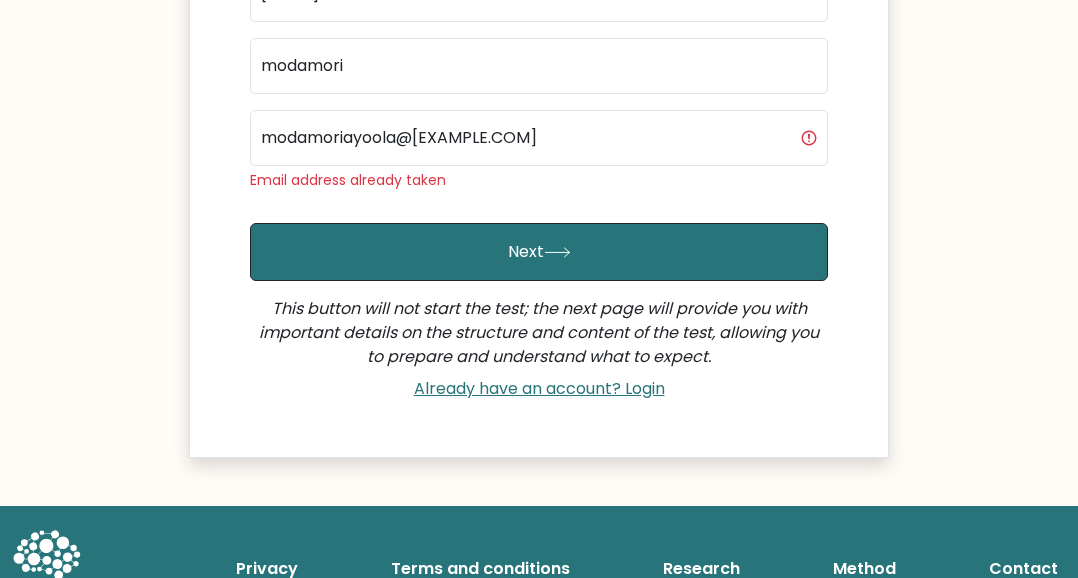 scroll, scrollTop: 520, scrollLeft: 0, axis: vertical 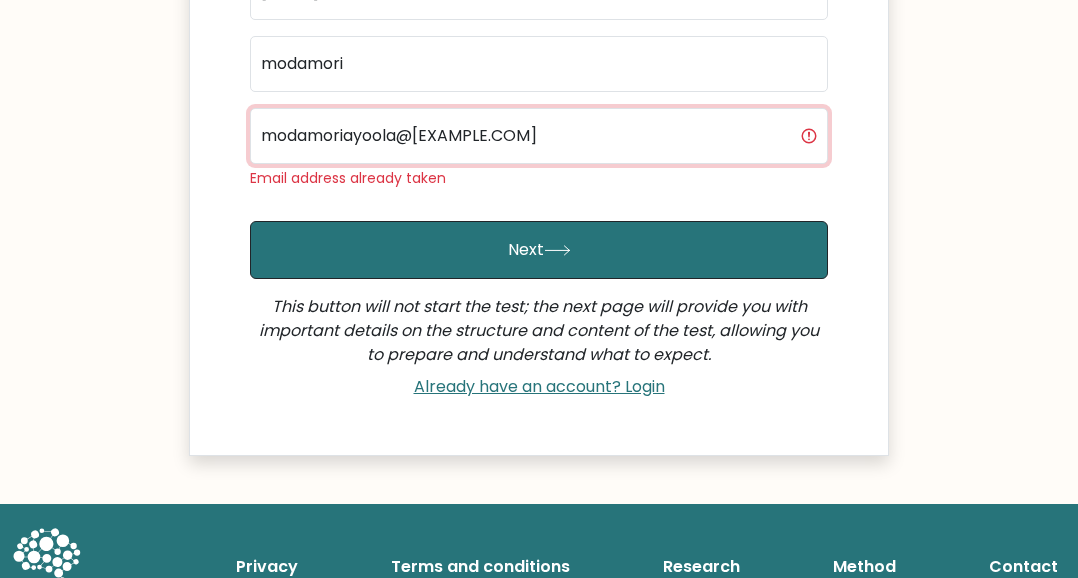 click on "modamoriayoola@[EXAMPLE.COM]" at bounding box center (539, 136) 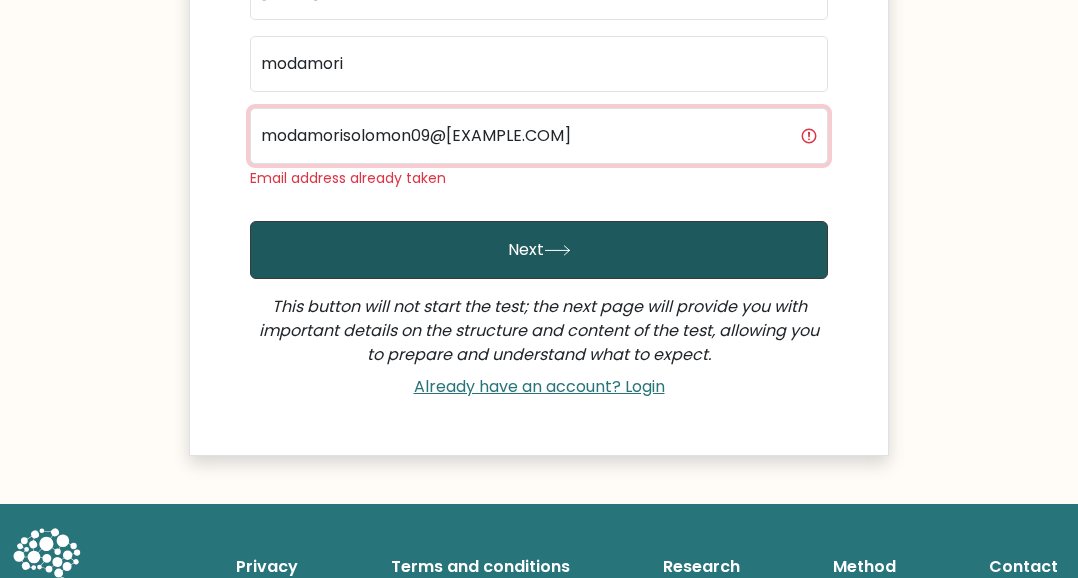 type on "modamorisolomon09@gmail.com" 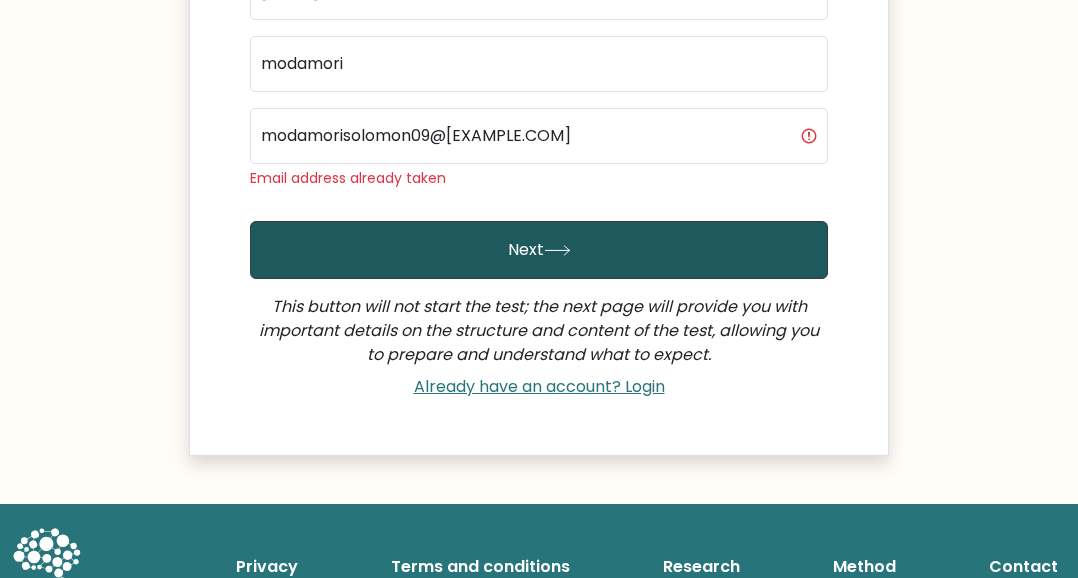 click on "Next" at bounding box center (539, 250) 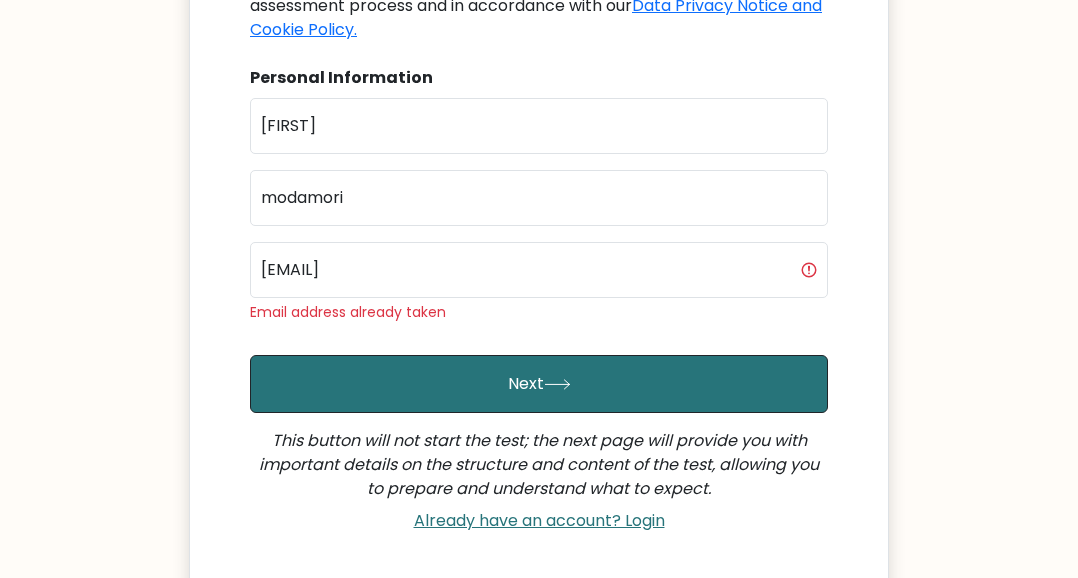 scroll, scrollTop: 440, scrollLeft: 0, axis: vertical 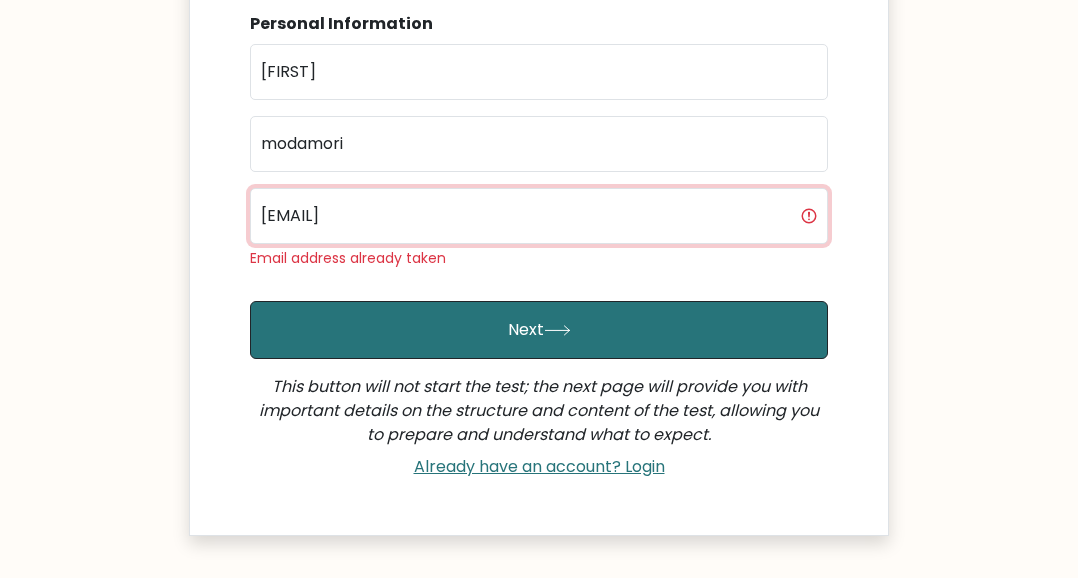 click on "modamorisolomon09@gmail.com" at bounding box center (539, 216) 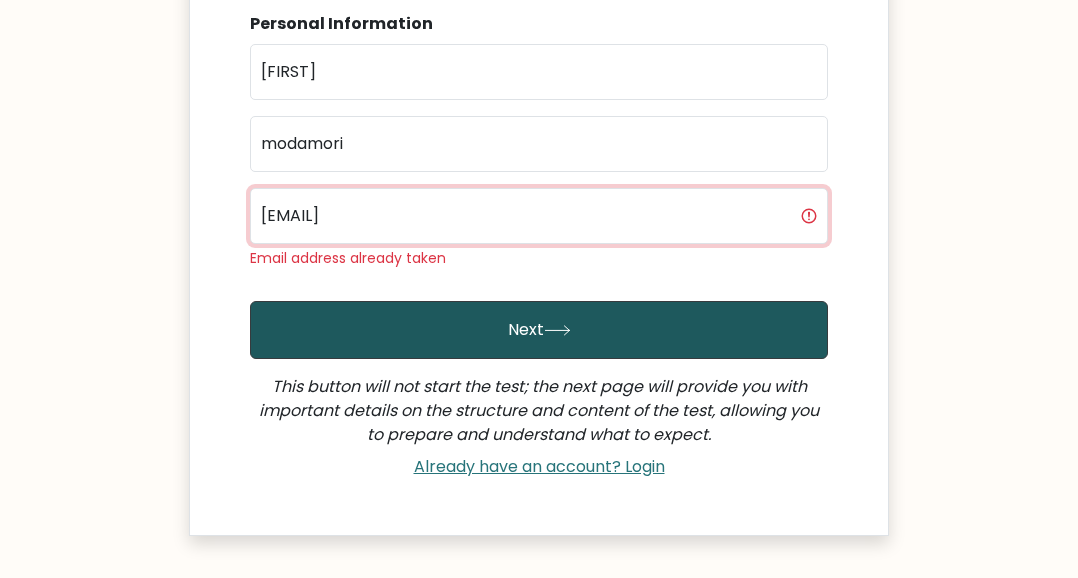 type on "modamorisolomon0@gmail.com" 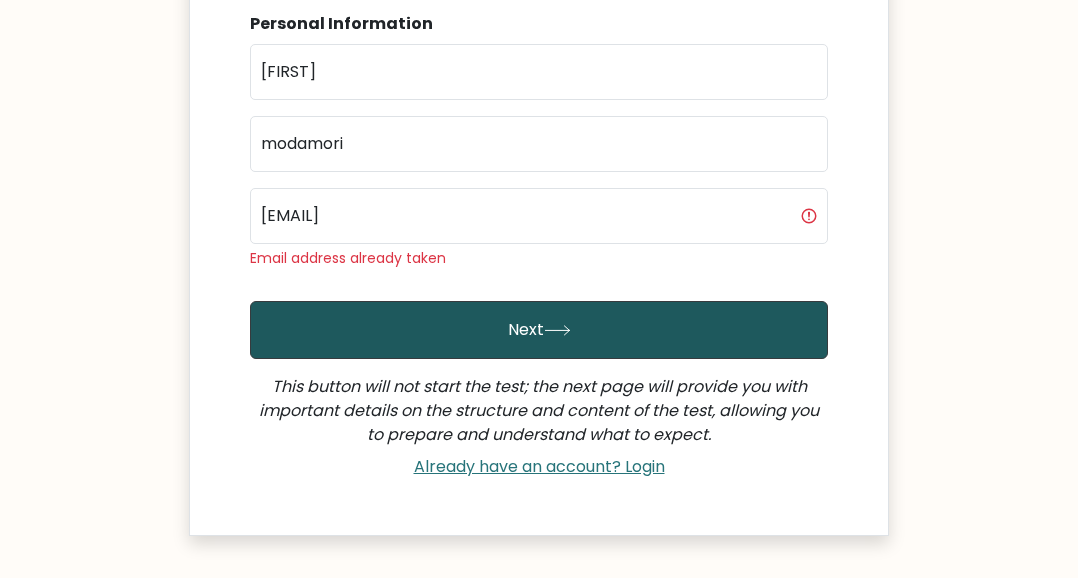 click on "Next" at bounding box center [539, 330] 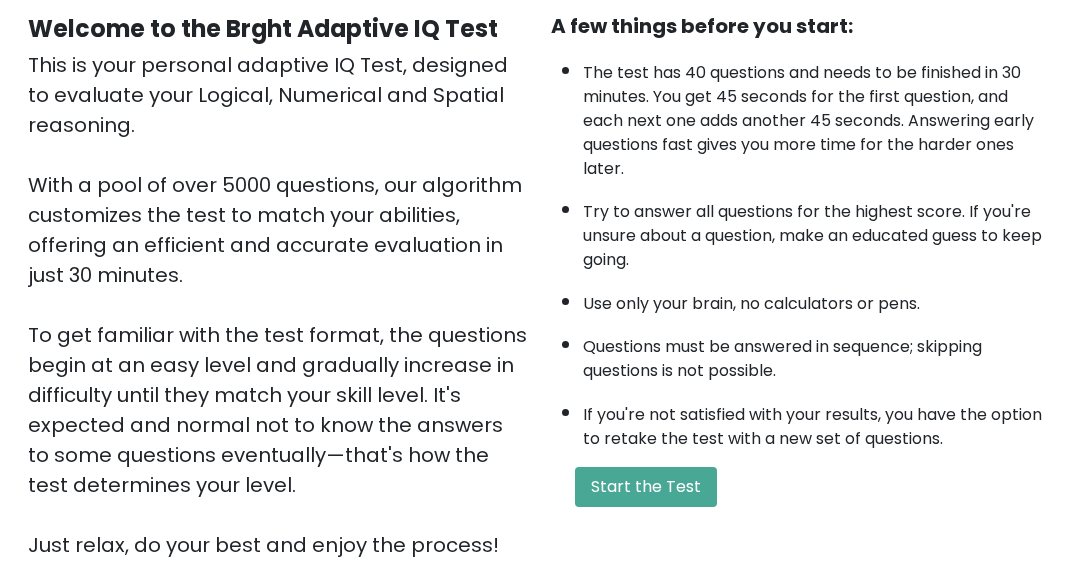 scroll, scrollTop: 280, scrollLeft: 0, axis: vertical 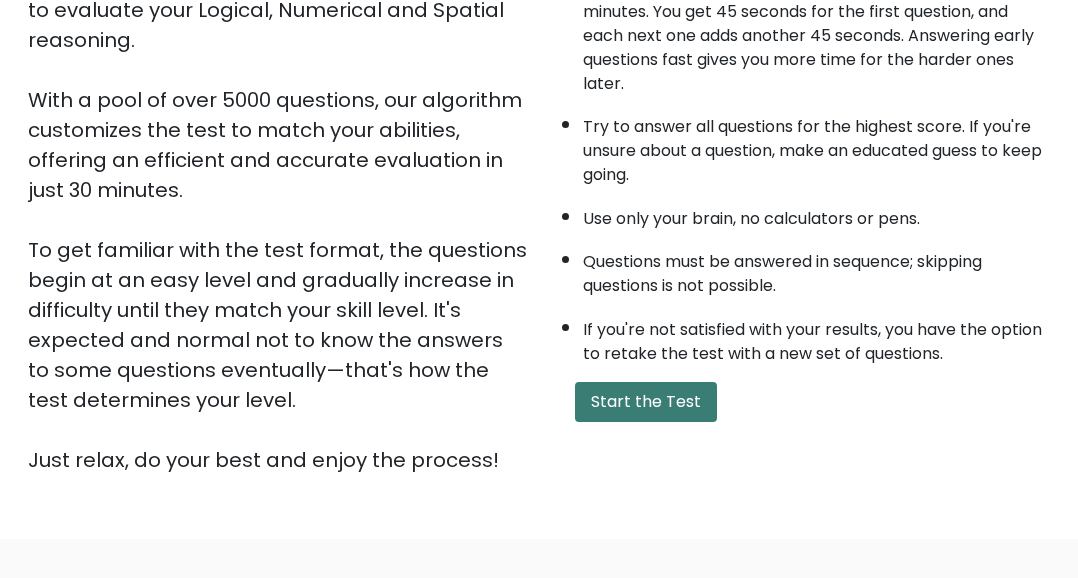 click on "Start the Test" at bounding box center [646, 402] 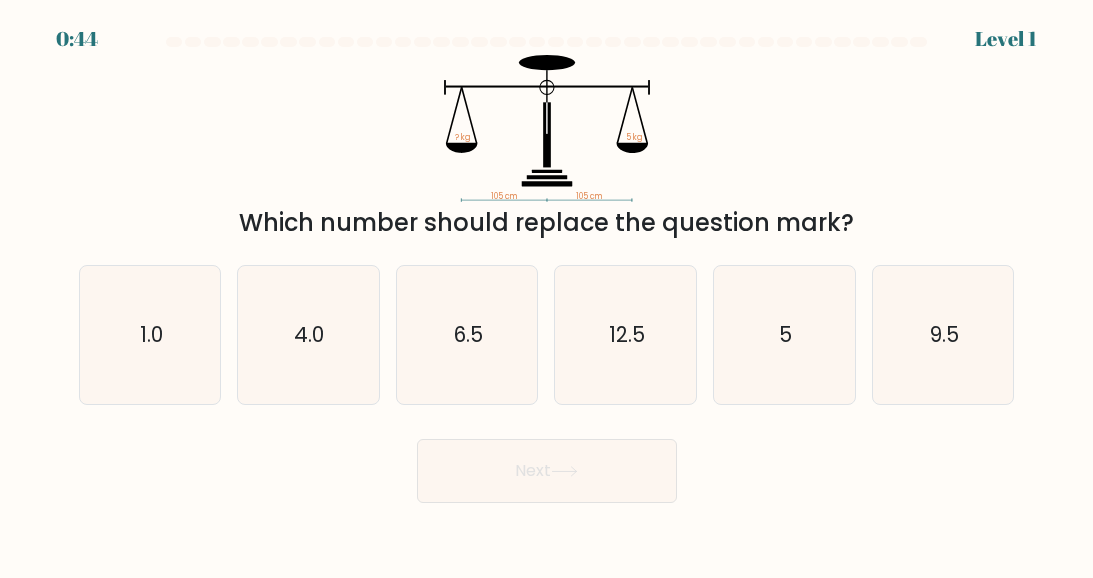 scroll, scrollTop: 0, scrollLeft: 0, axis: both 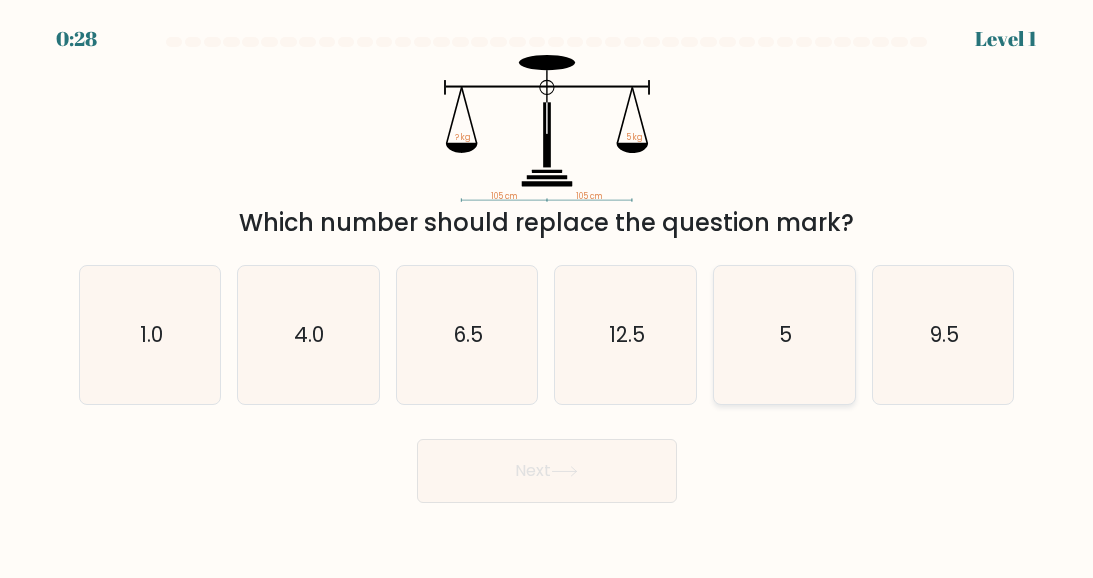 click on "5" 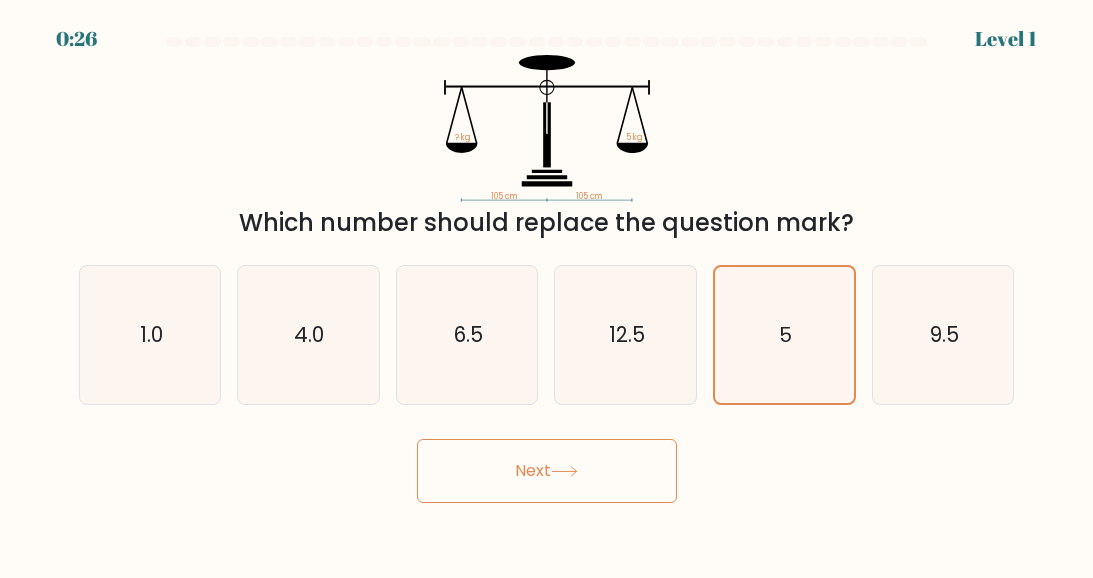 click on "Next" at bounding box center (547, 471) 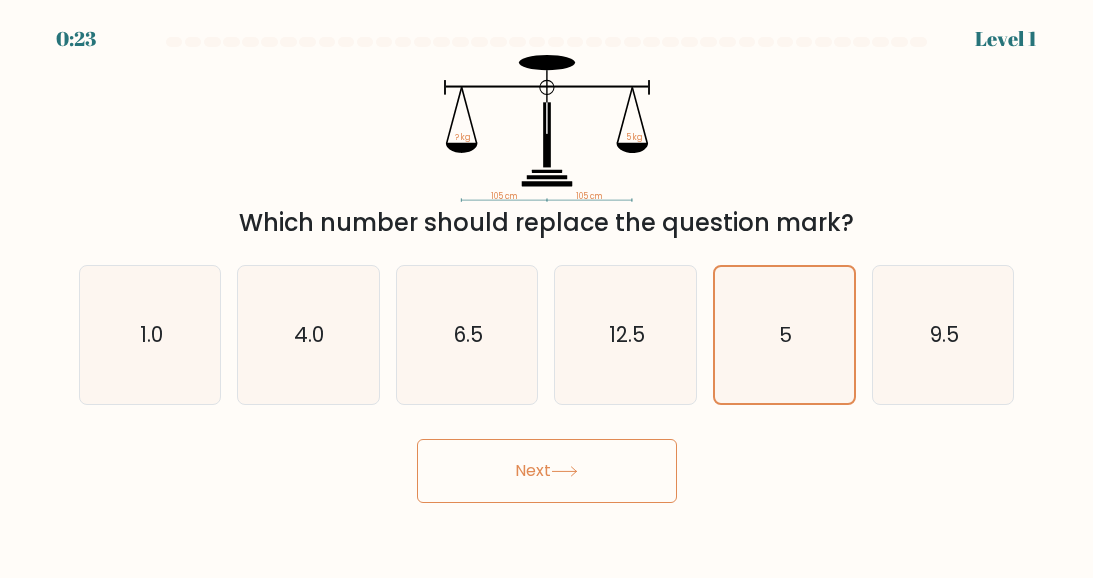 click on "Next" at bounding box center (547, 471) 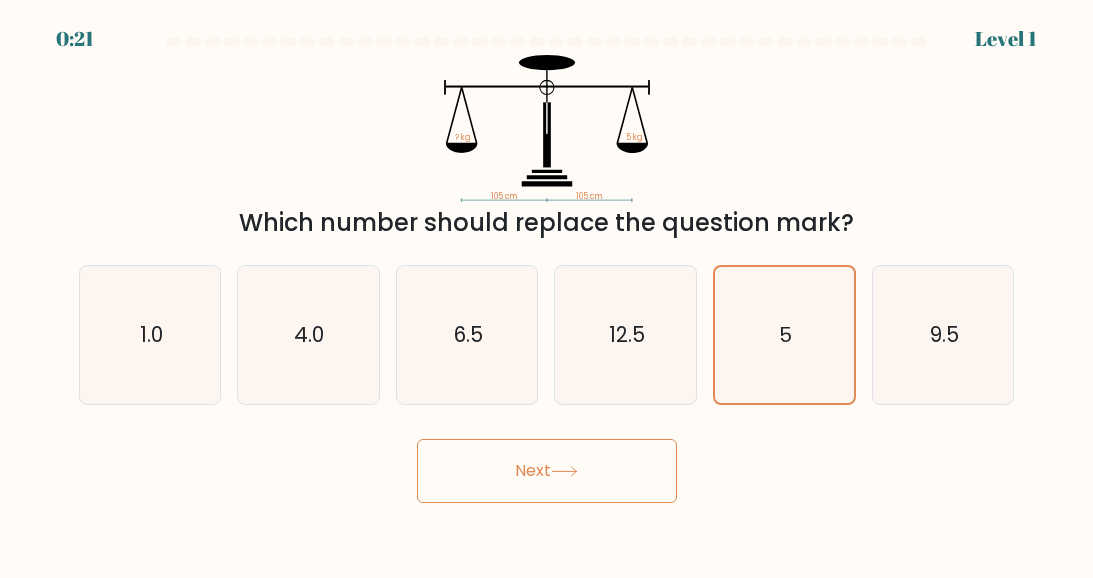 click 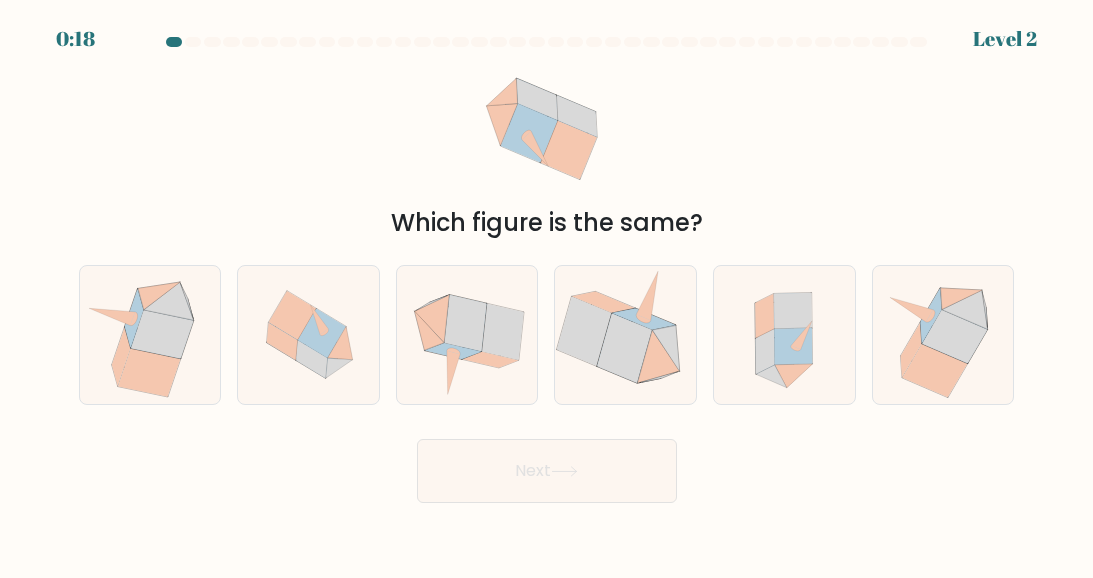 type 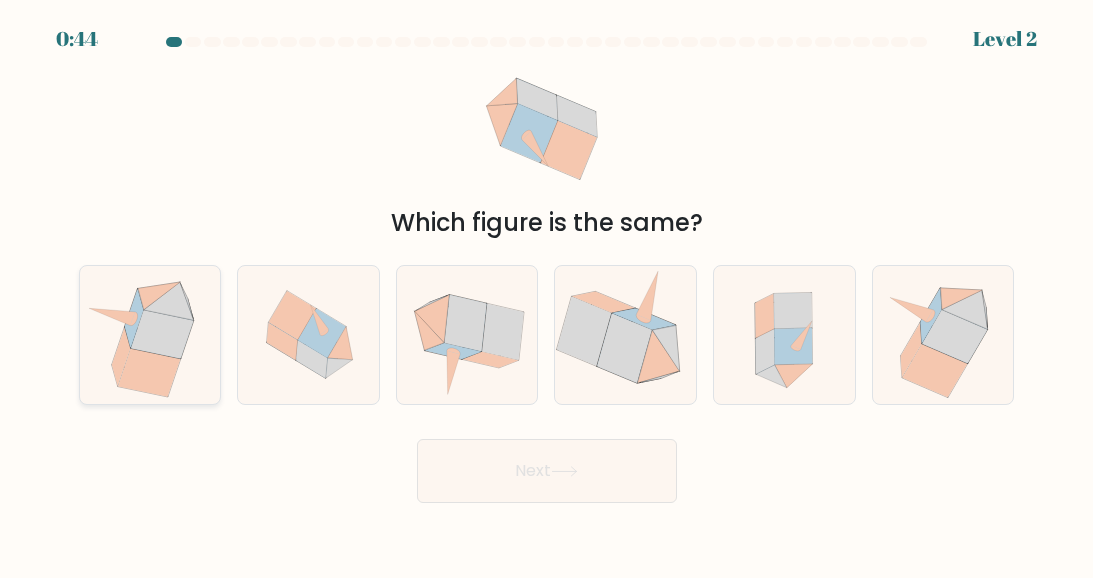 click 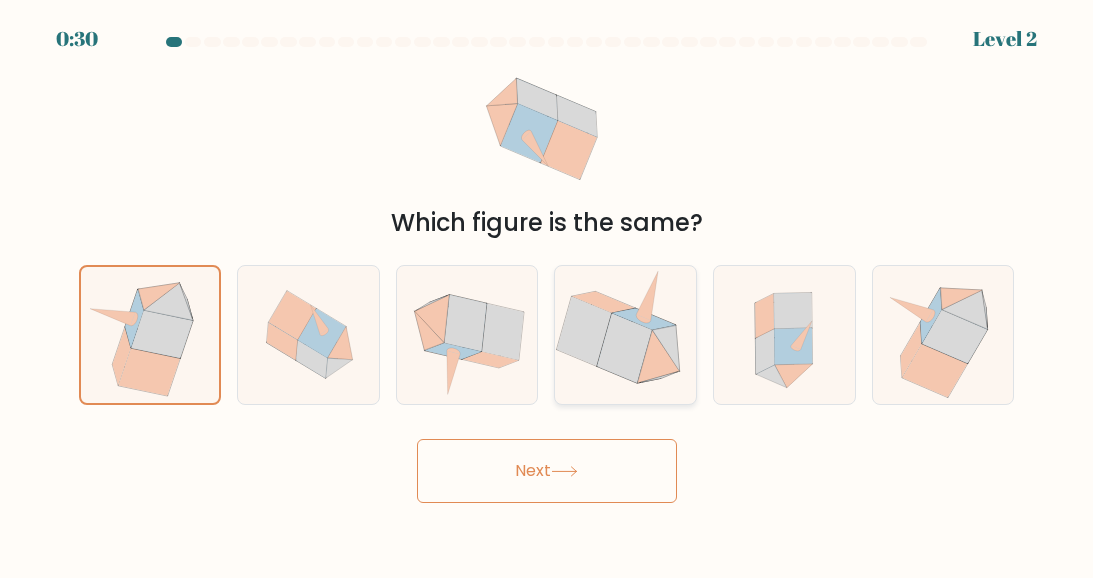 click 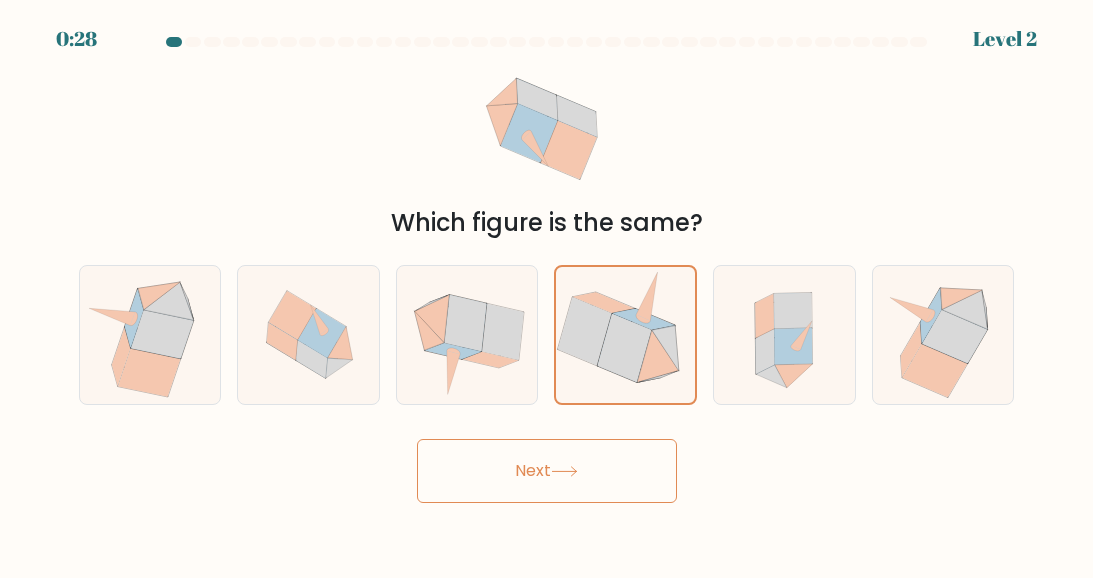click on "Next" at bounding box center [547, 471] 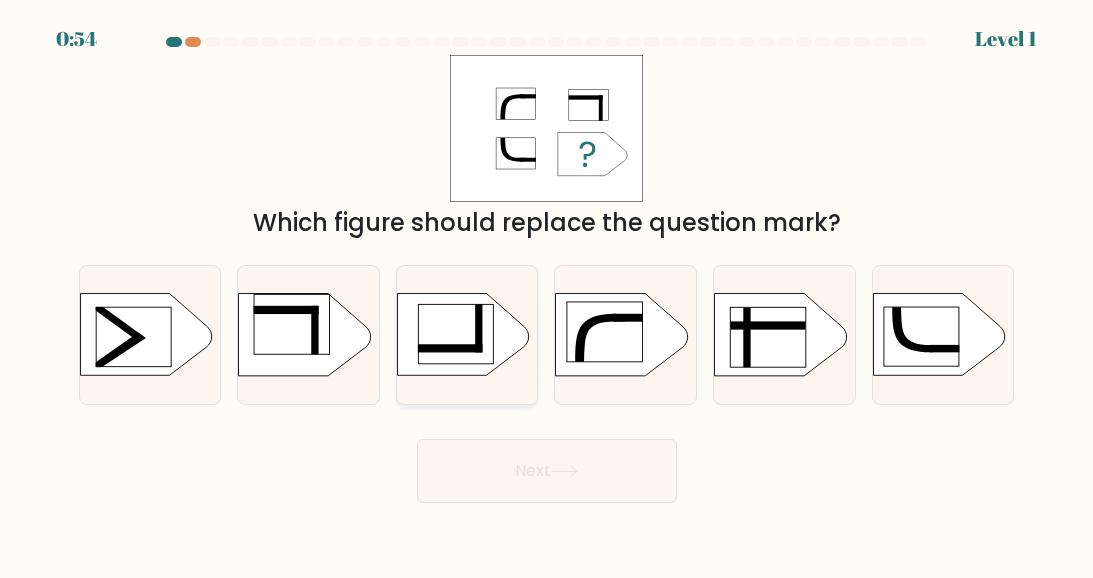 click 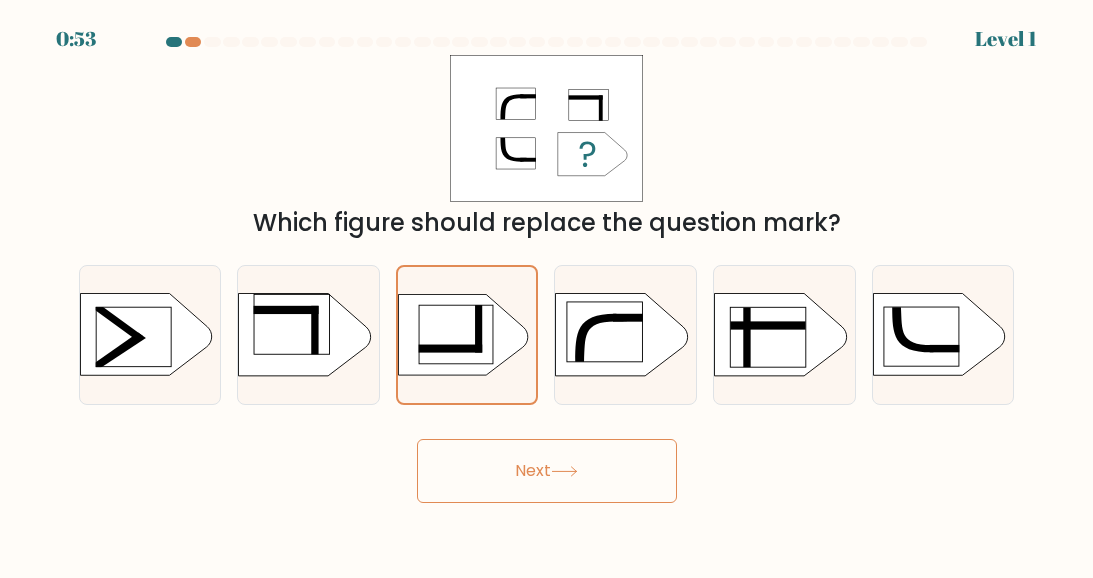 click on "Next" at bounding box center [547, 471] 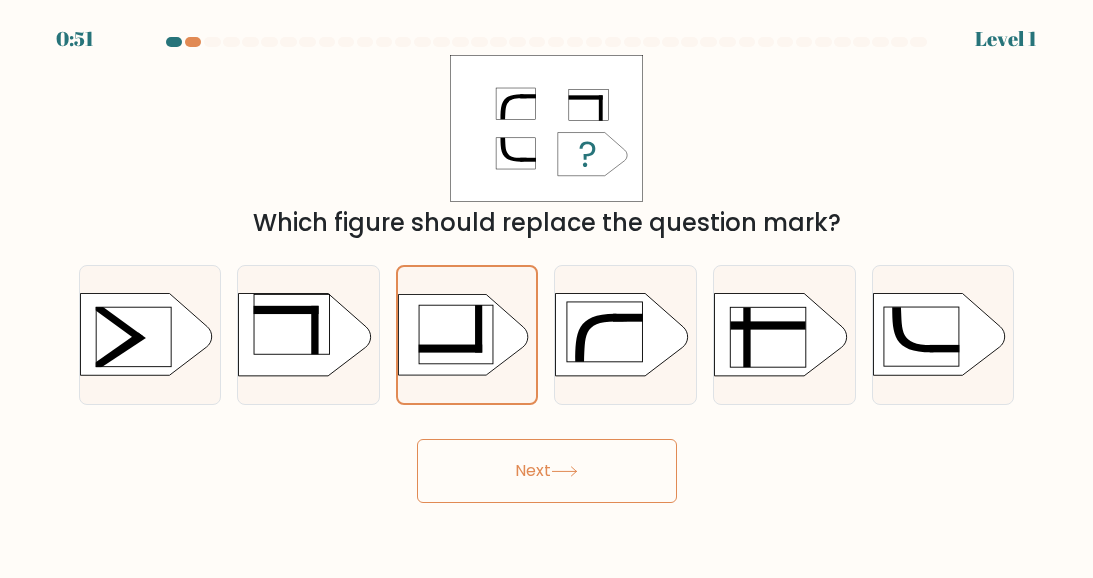 click on "Next" at bounding box center [547, 471] 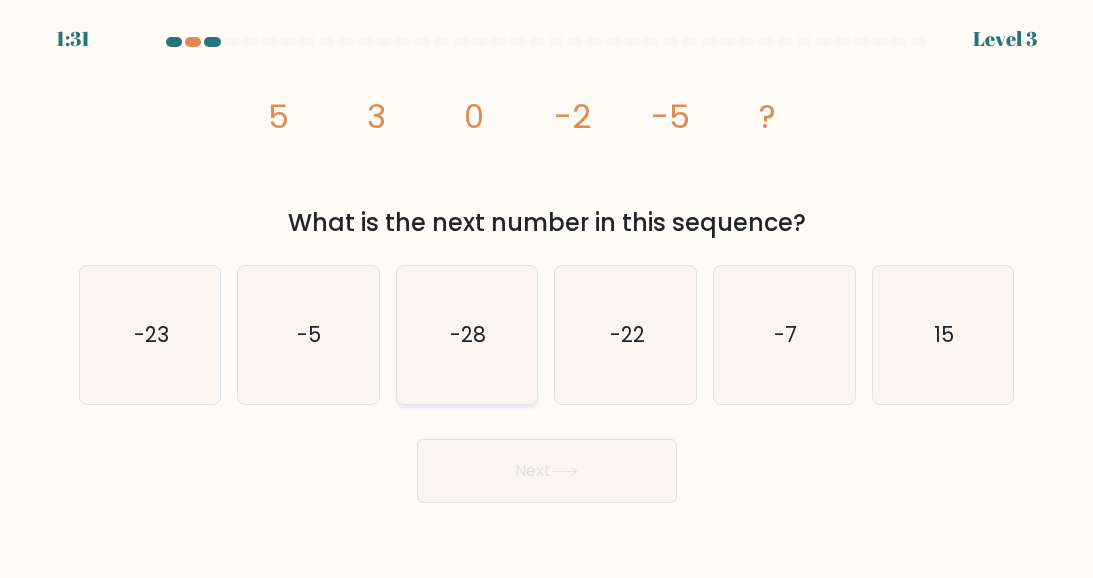 click on "-28" 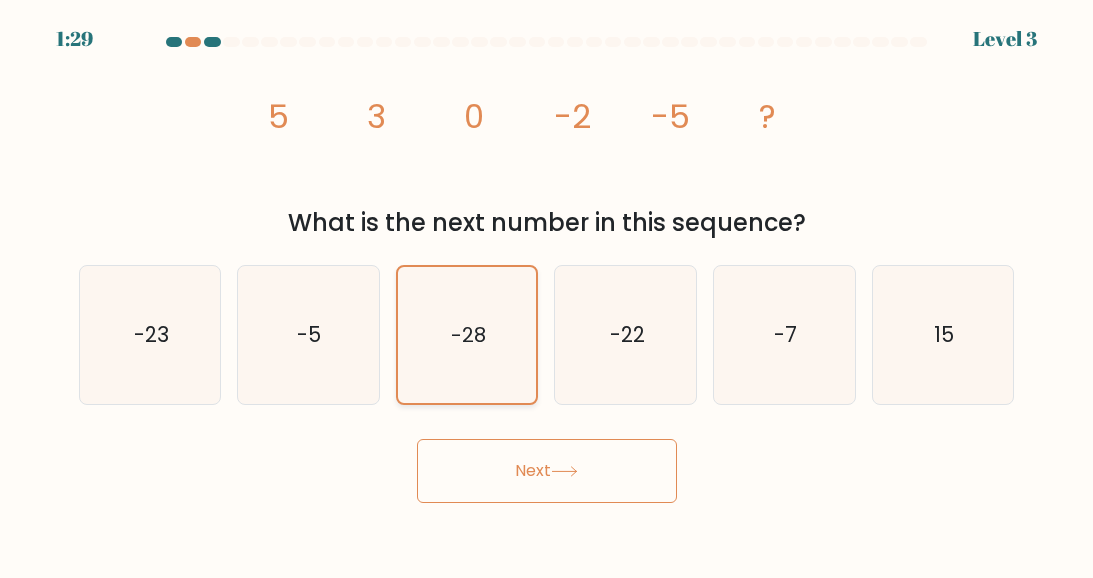click on "-28" 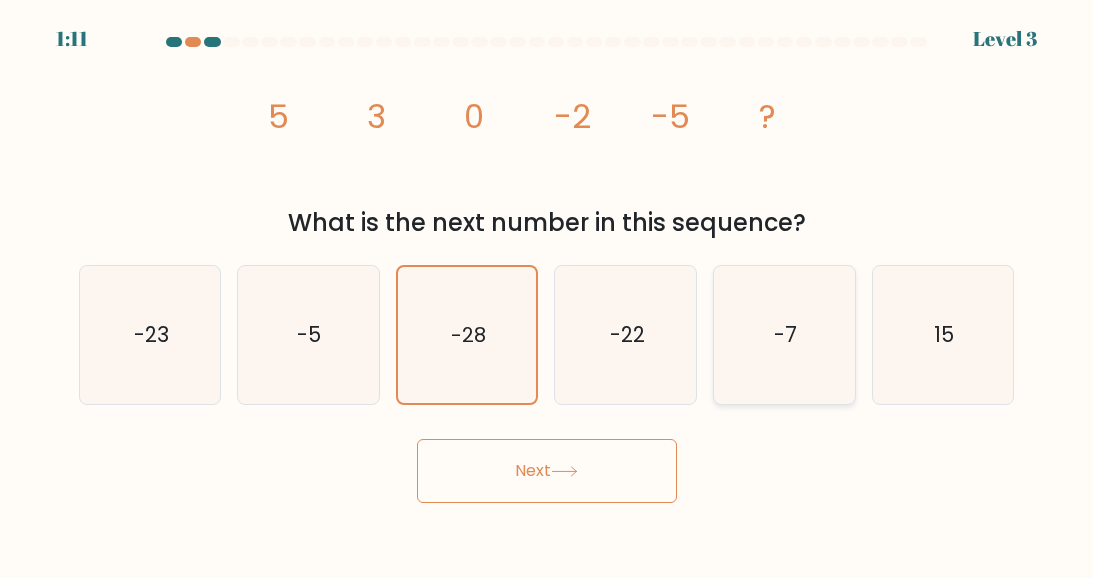 click on "-7" 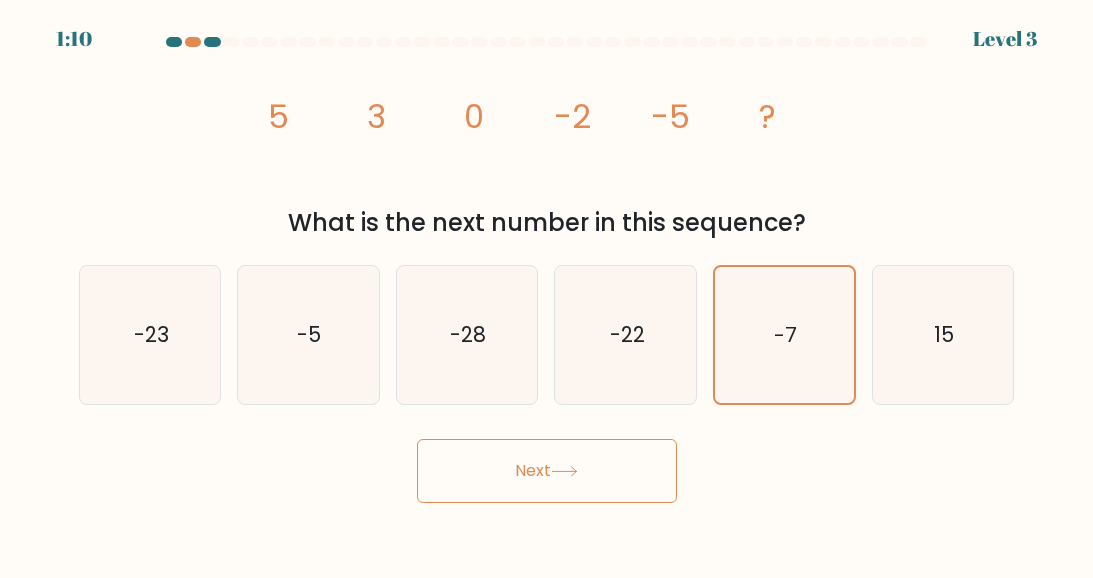 click on "Next" at bounding box center (547, 471) 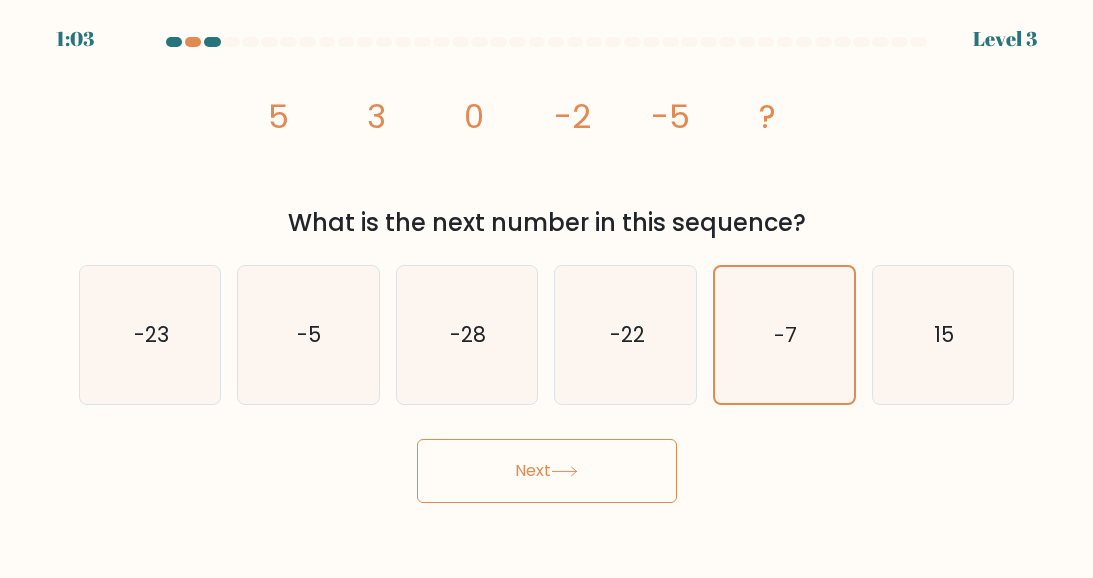 click on "Next" at bounding box center [547, 471] 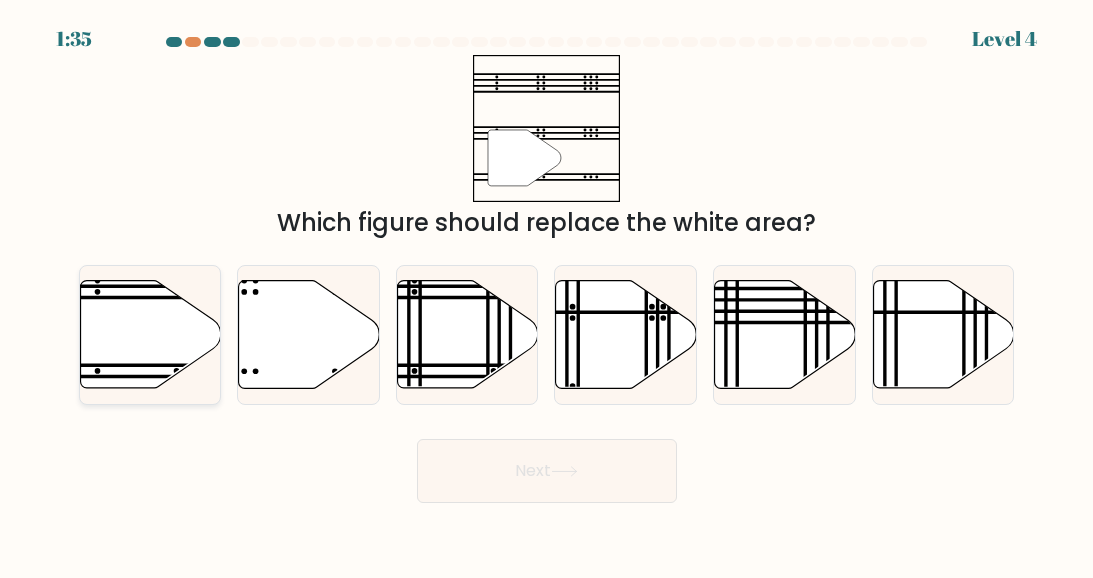 click 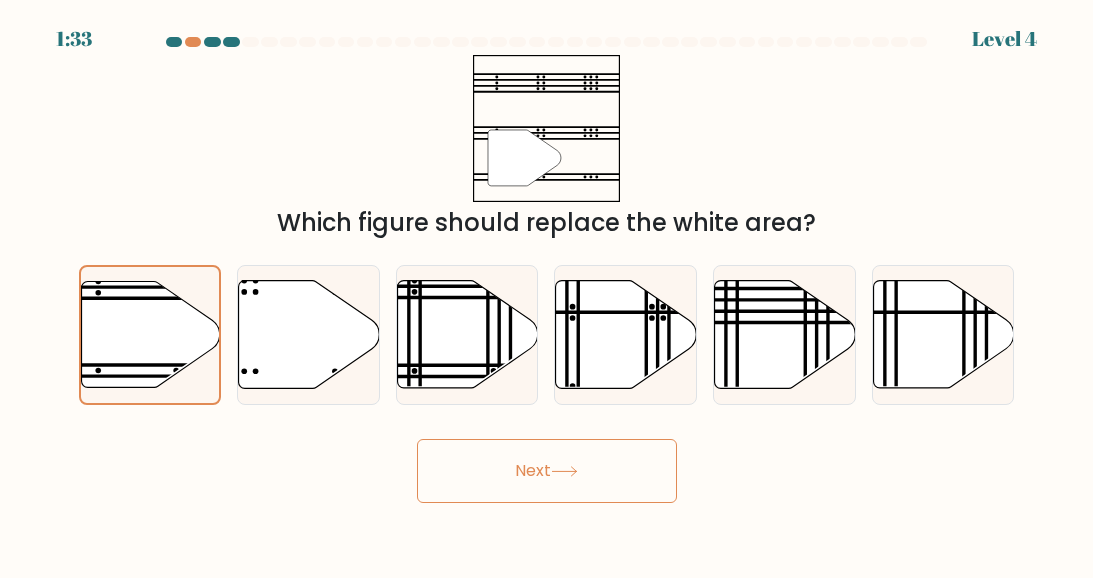 click on "Next" at bounding box center (547, 471) 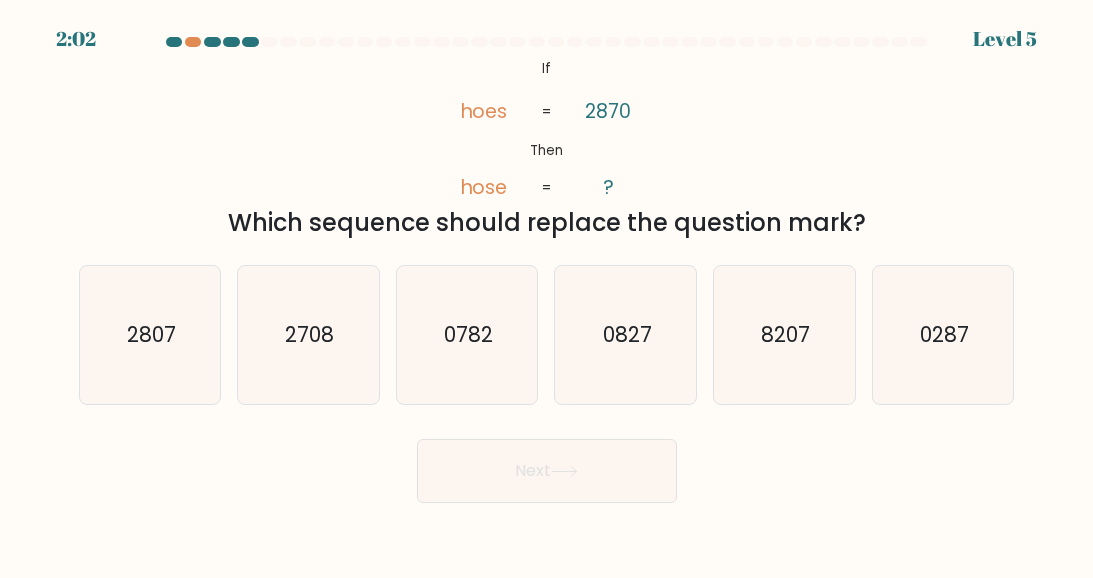 click on "Next" at bounding box center [547, 471] 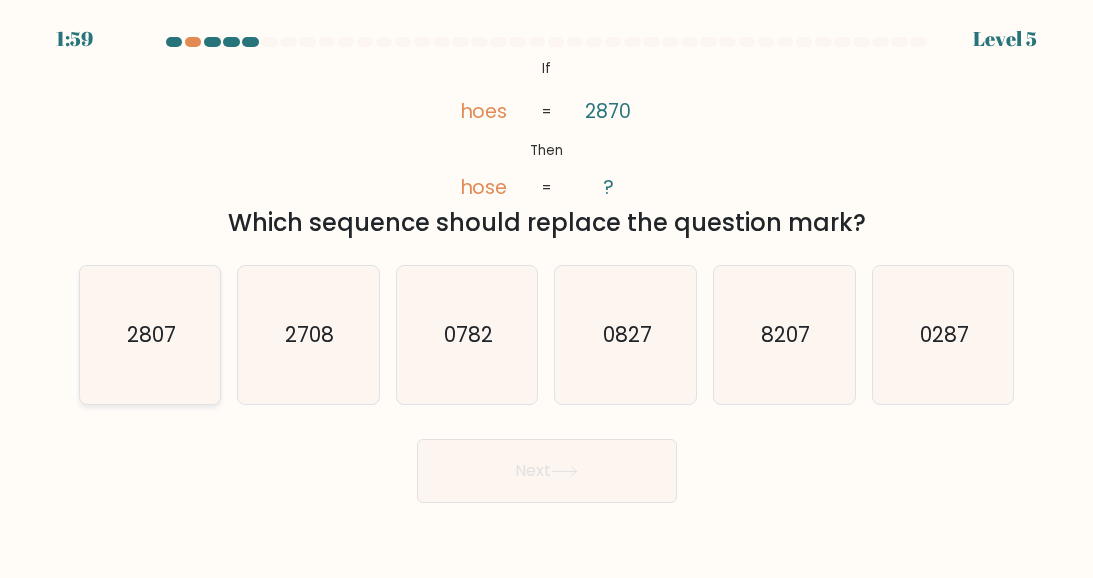 click on "2807" 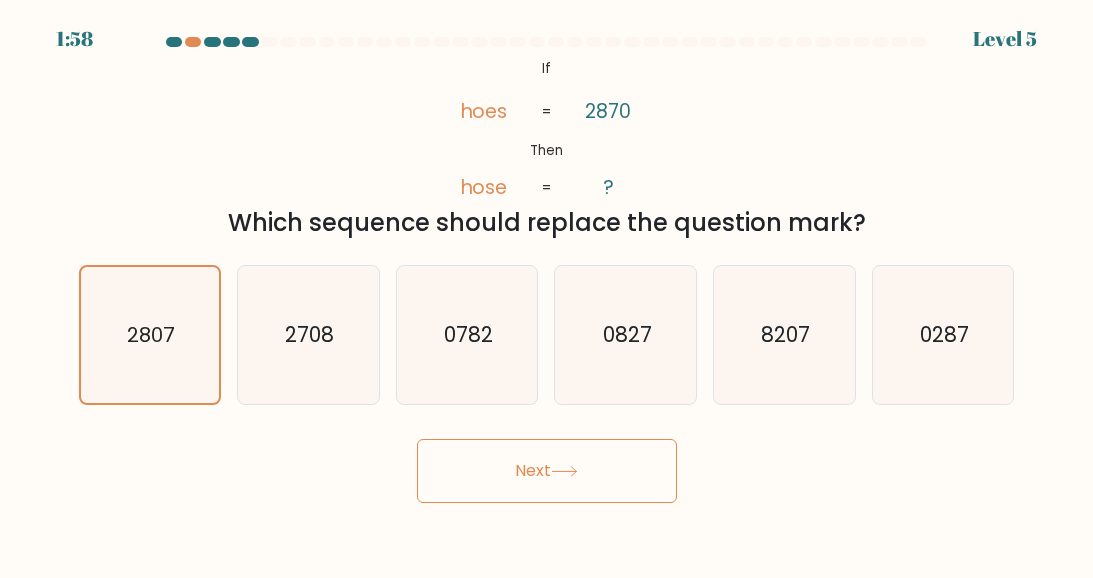 click on "Next" at bounding box center (547, 471) 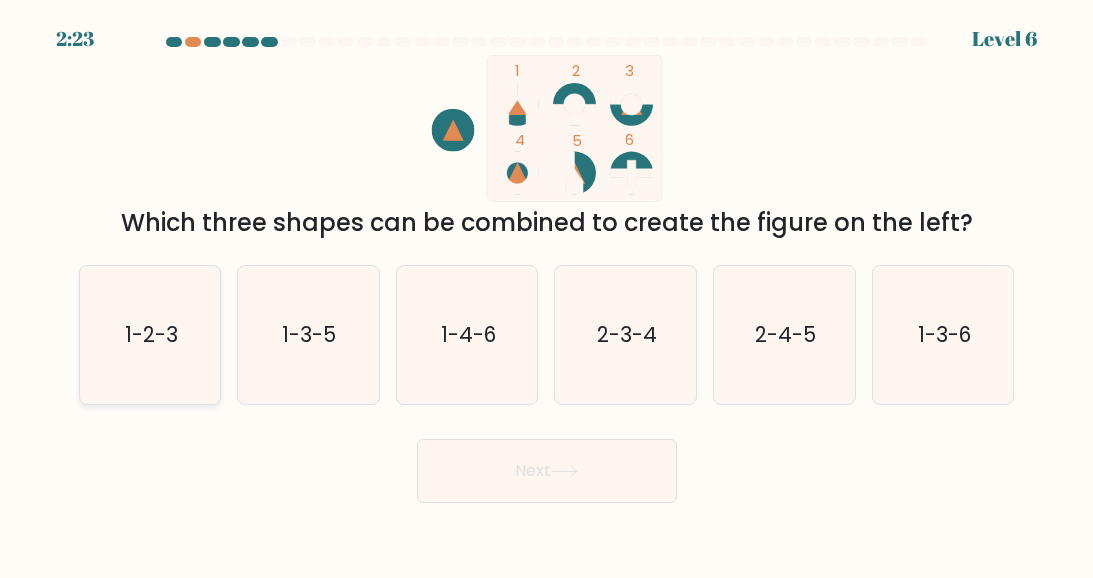 click on "1-2-3" 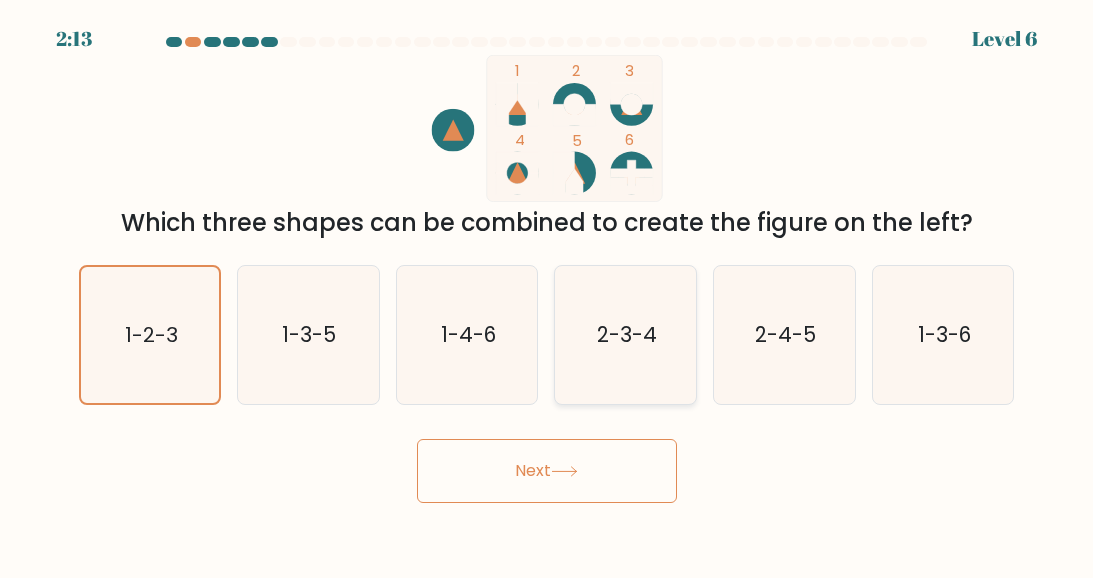 click on "2-3-4" 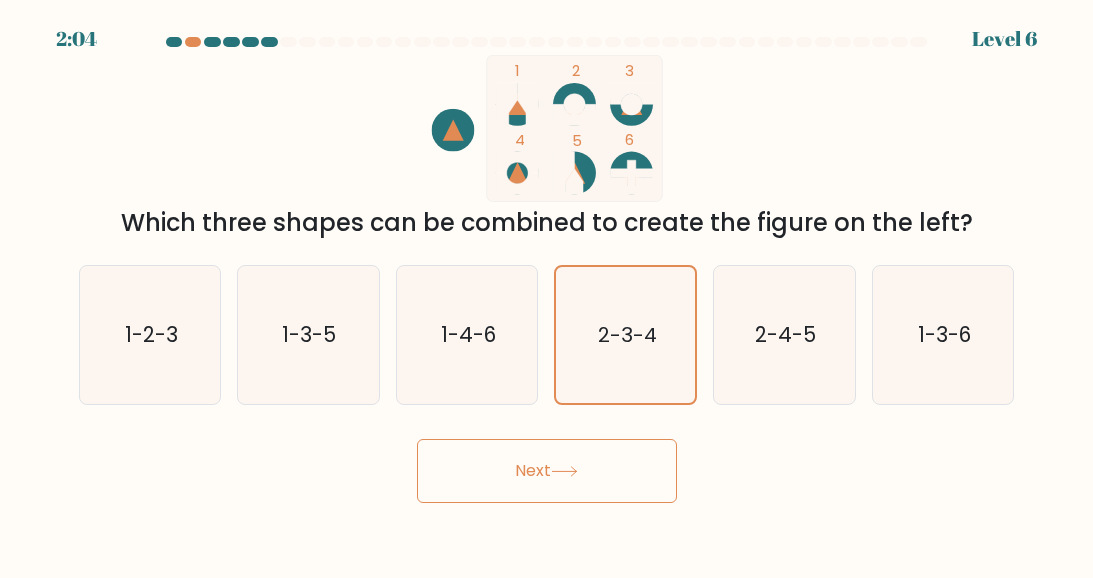 click on "Next" at bounding box center (547, 471) 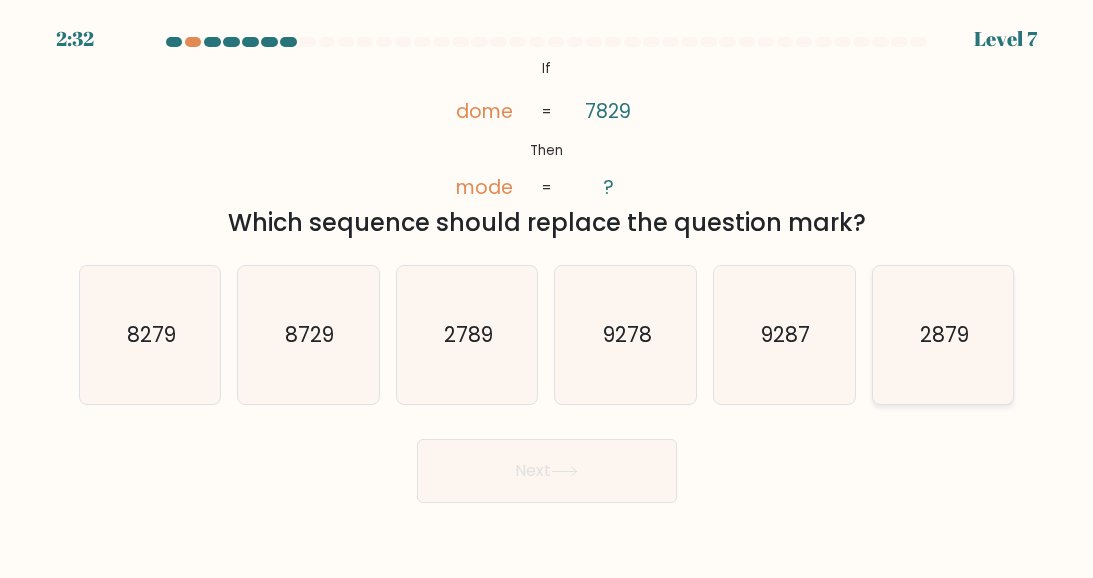 click on "2879" 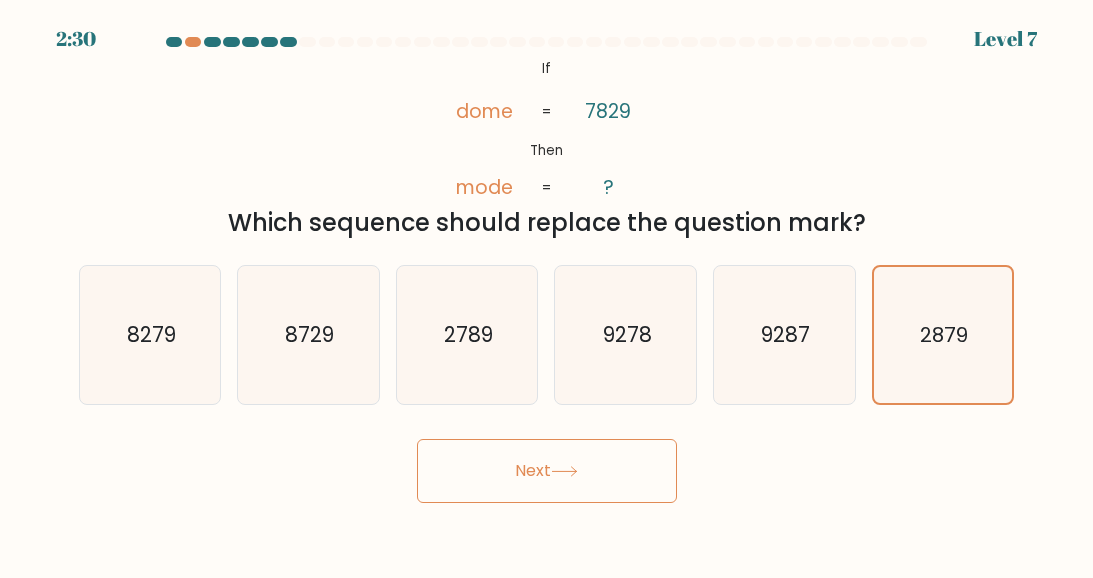 click on "Next" at bounding box center [547, 471] 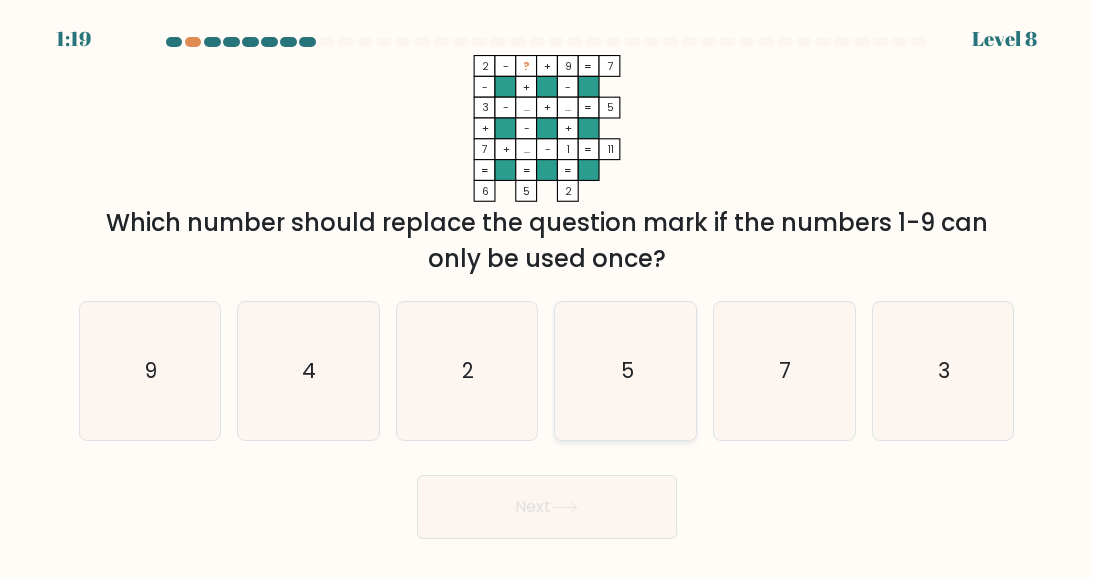 click on "5" 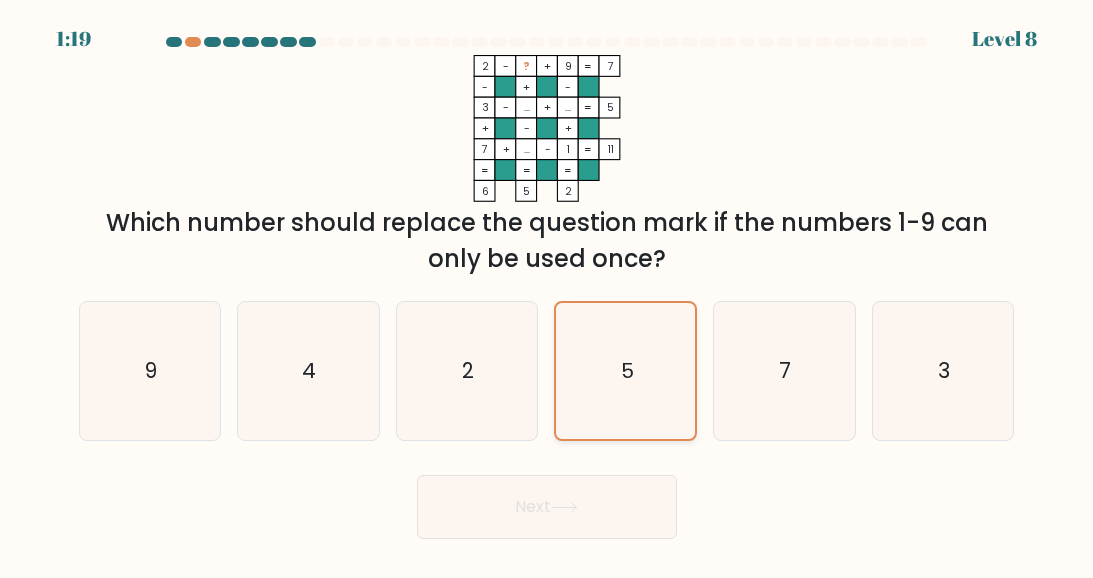 click on "5" at bounding box center [625, 371] 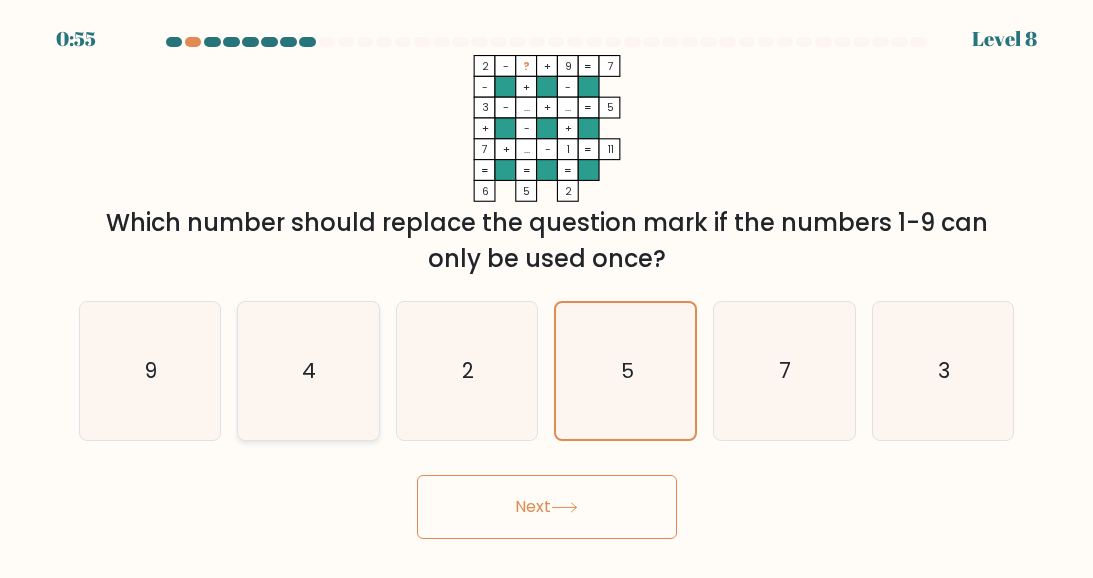 click on "4" 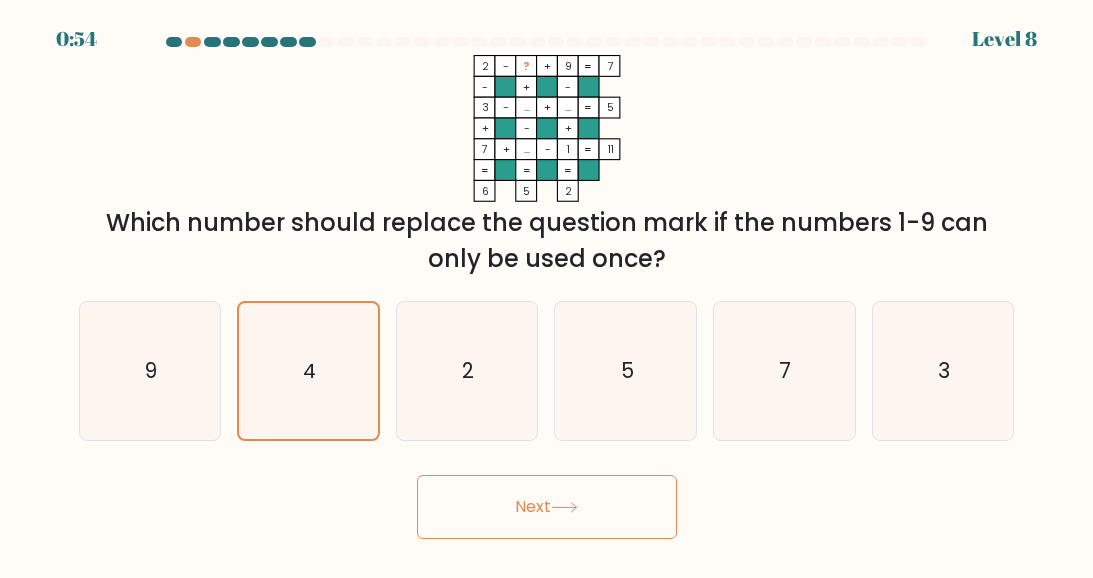 click on "Next" at bounding box center (547, 507) 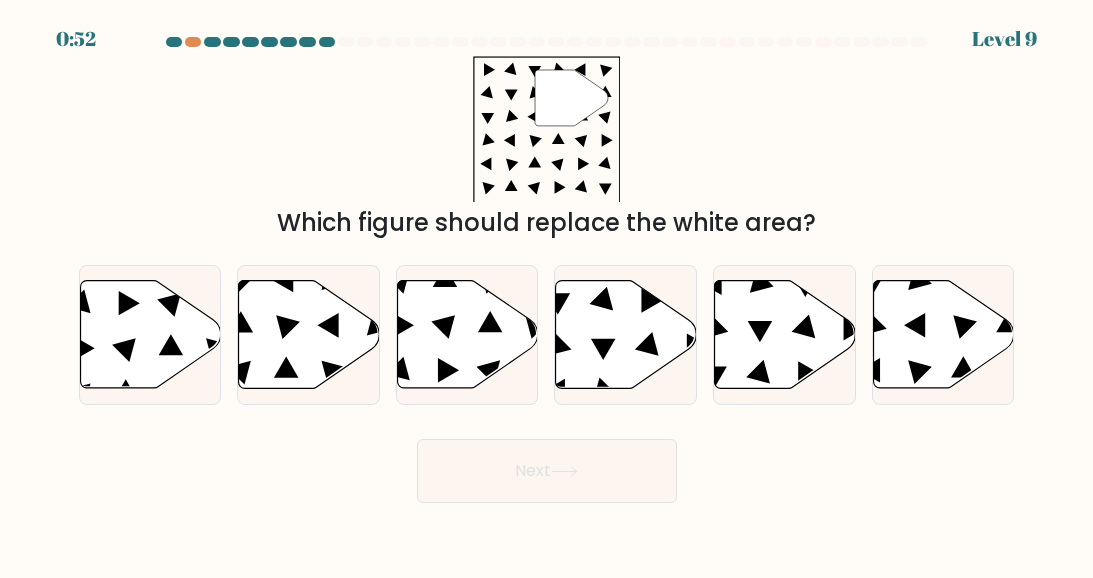 click on "a.
b.
c.
d." at bounding box center [547, 327] 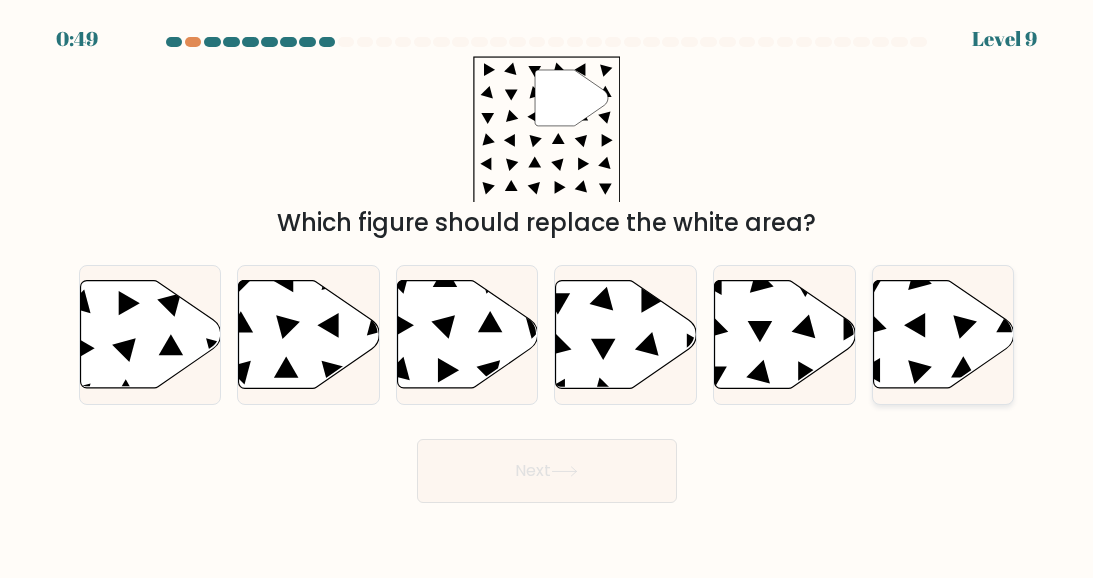 click 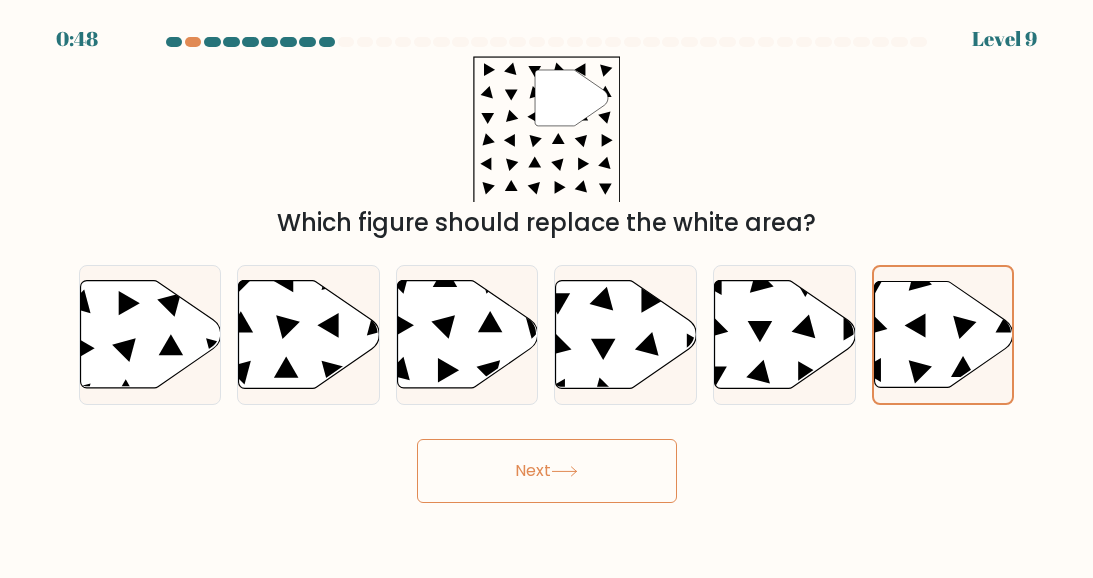 click on "Next" at bounding box center [547, 466] 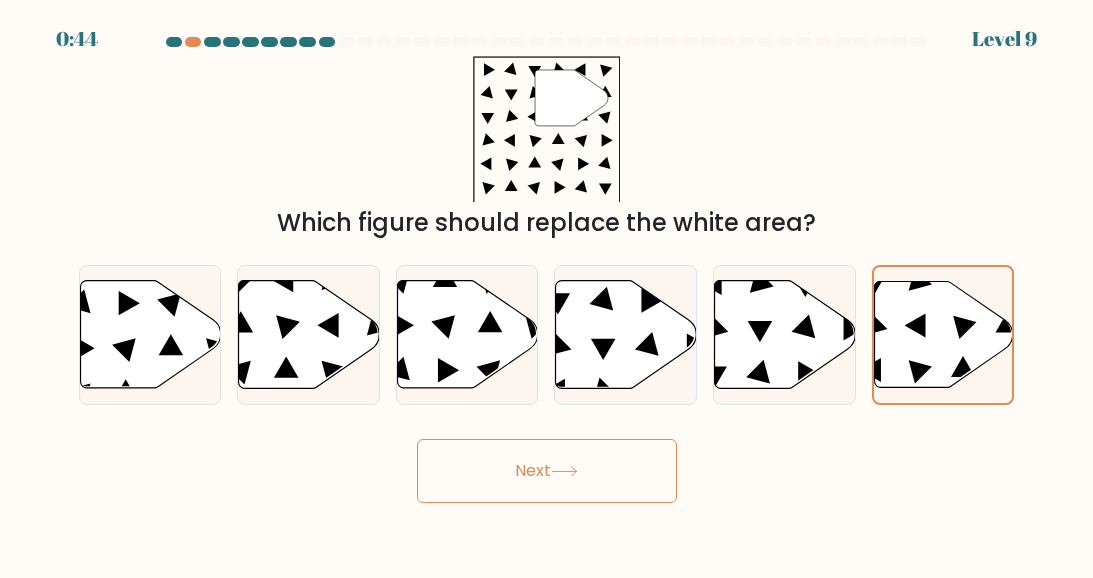 click on "Next" at bounding box center (547, 471) 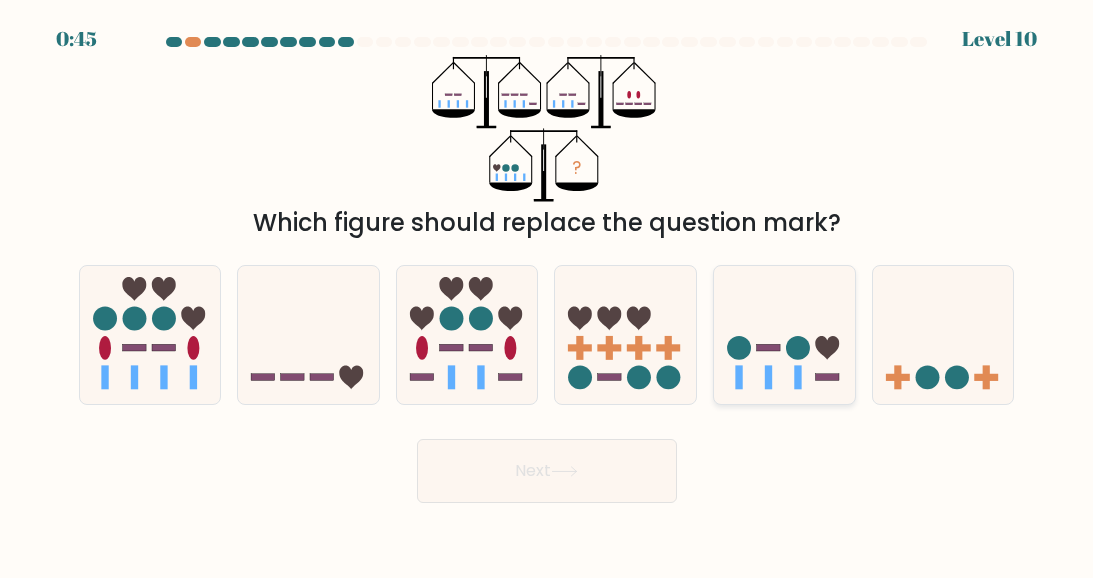 click 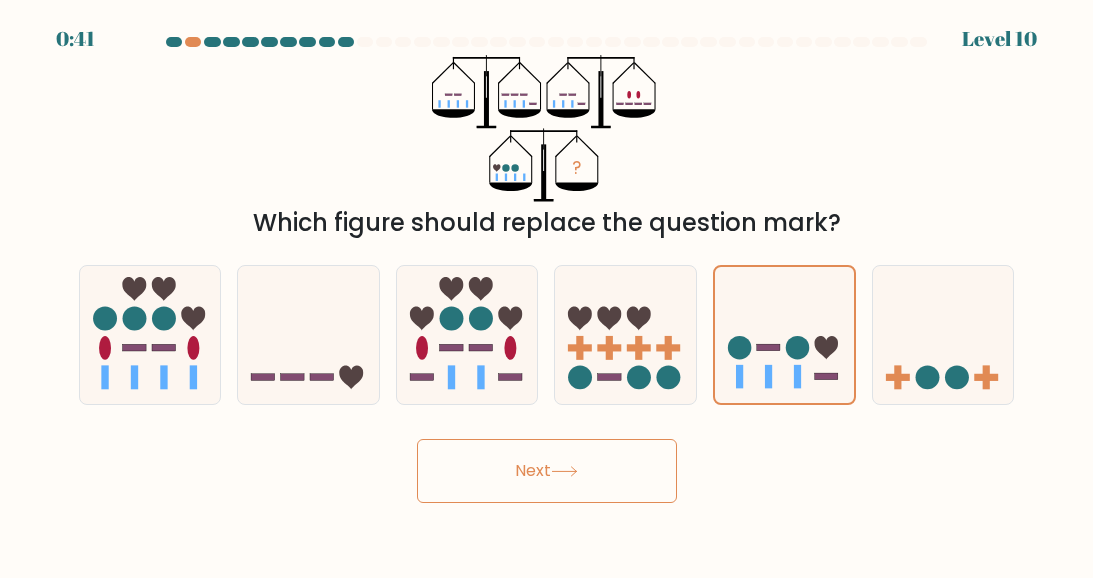 click on "Next" at bounding box center [547, 471] 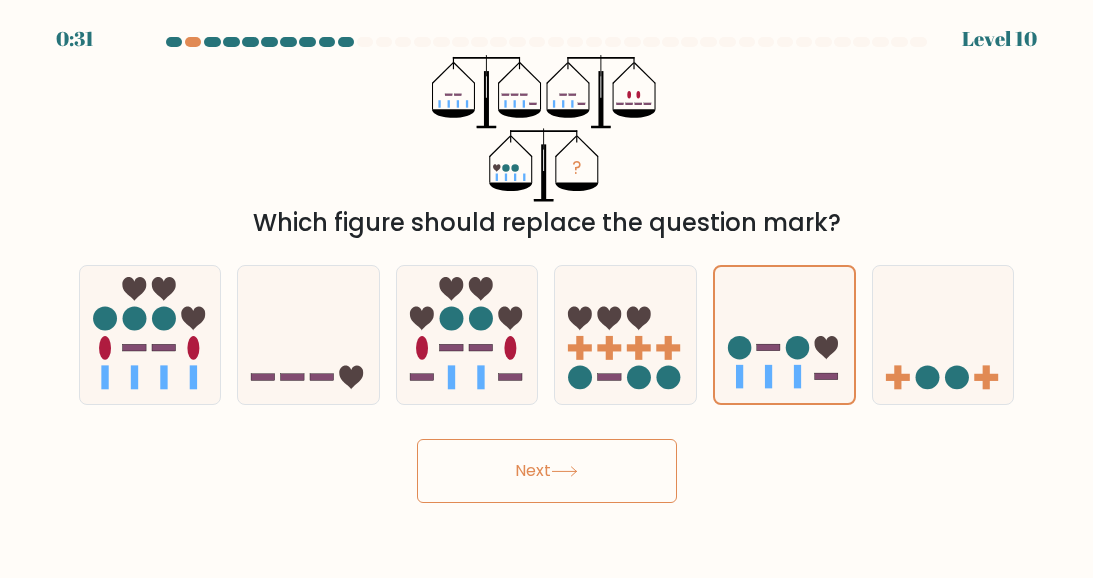 click 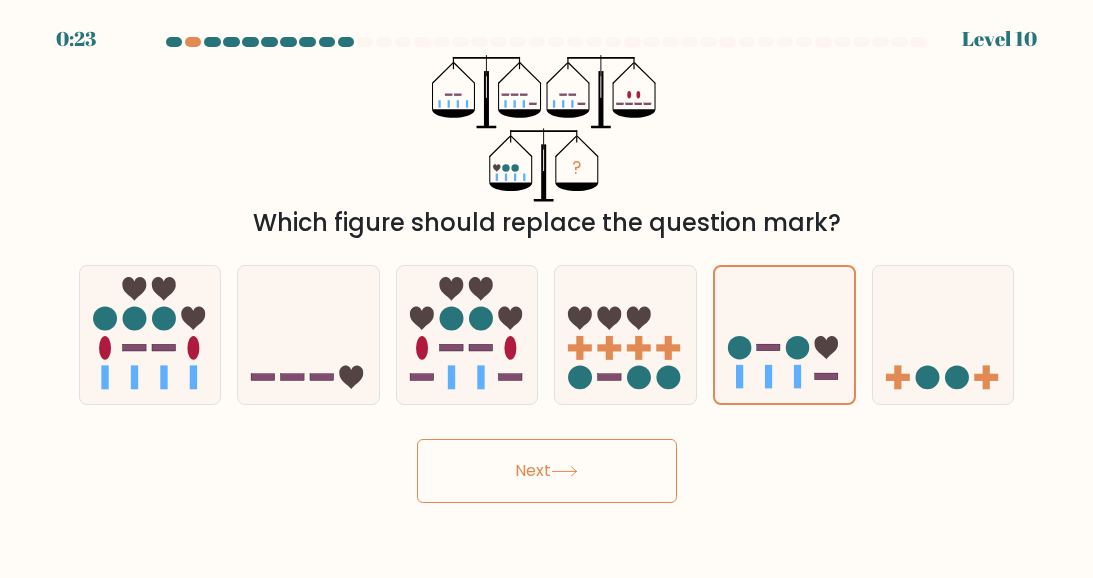 click on "Next" at bounding box center [547, 471] 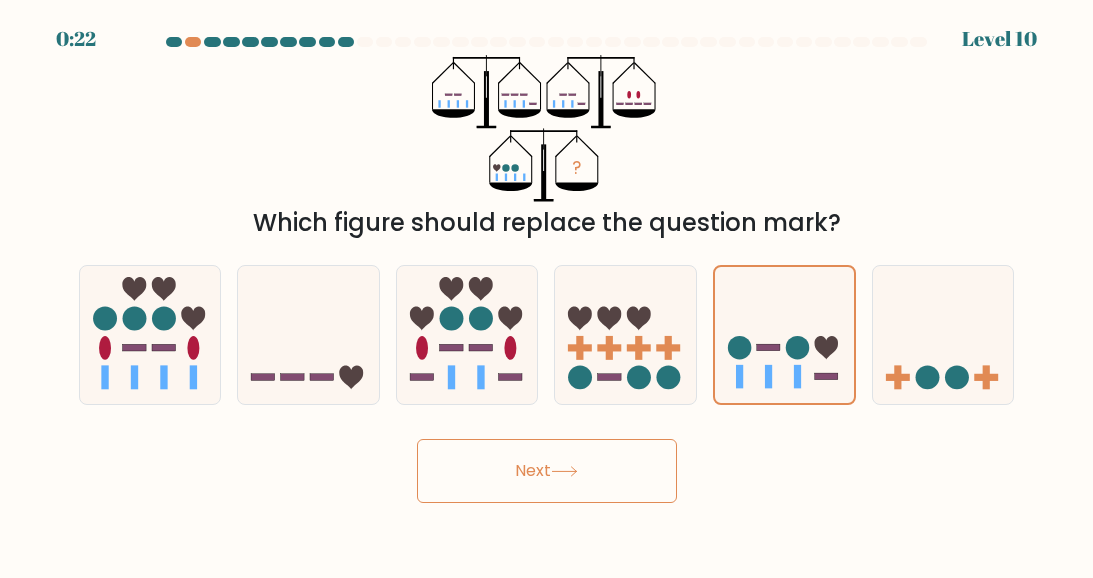 click on "Next" at bounding box center (547, 471) 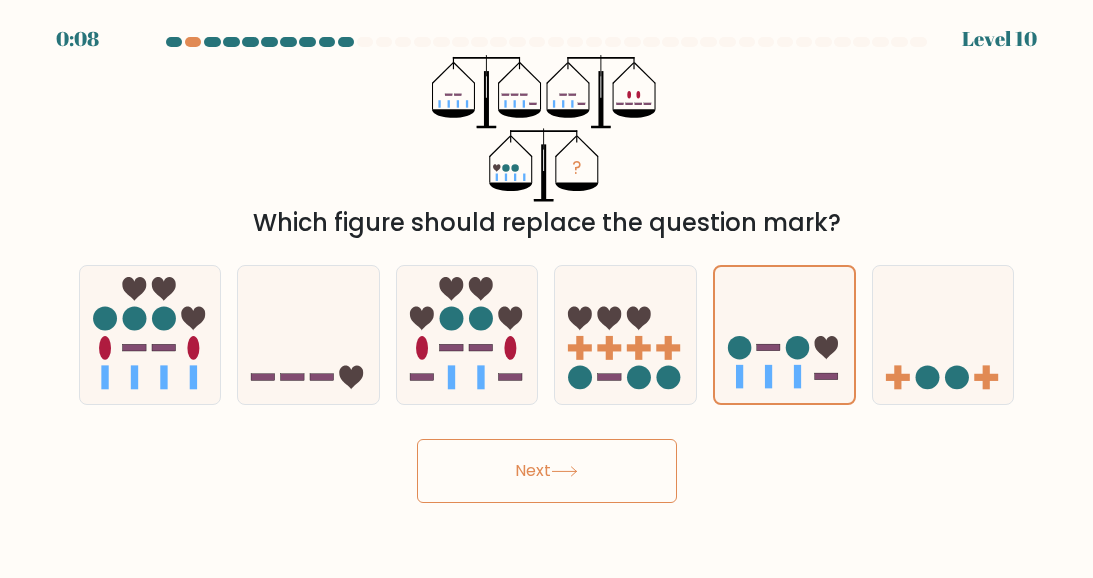 click on "Next" at bounding box center (547, 471) 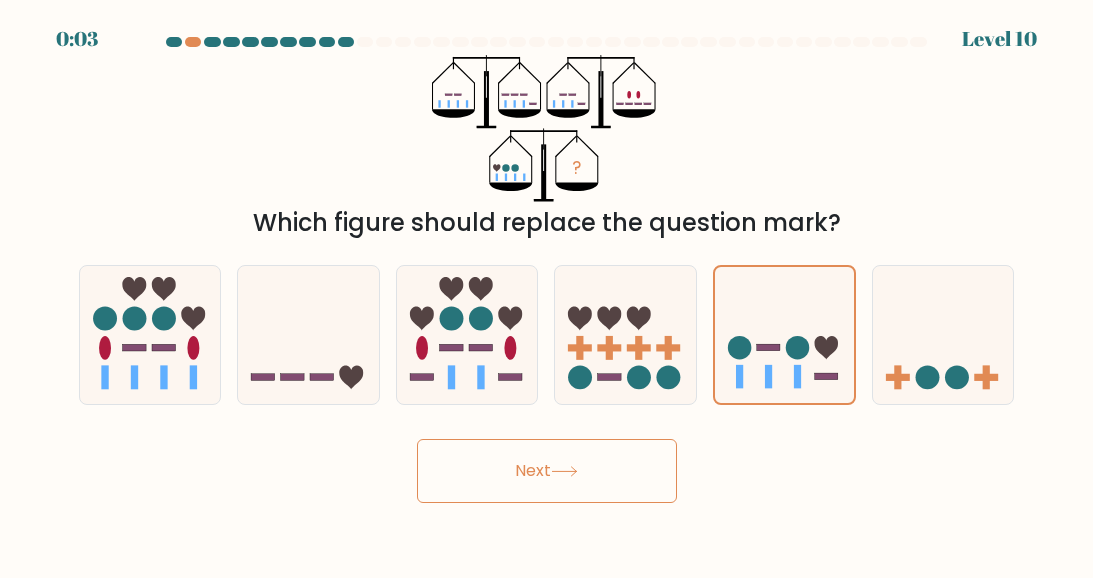 click on "Next" at bounding box center (547, 471) 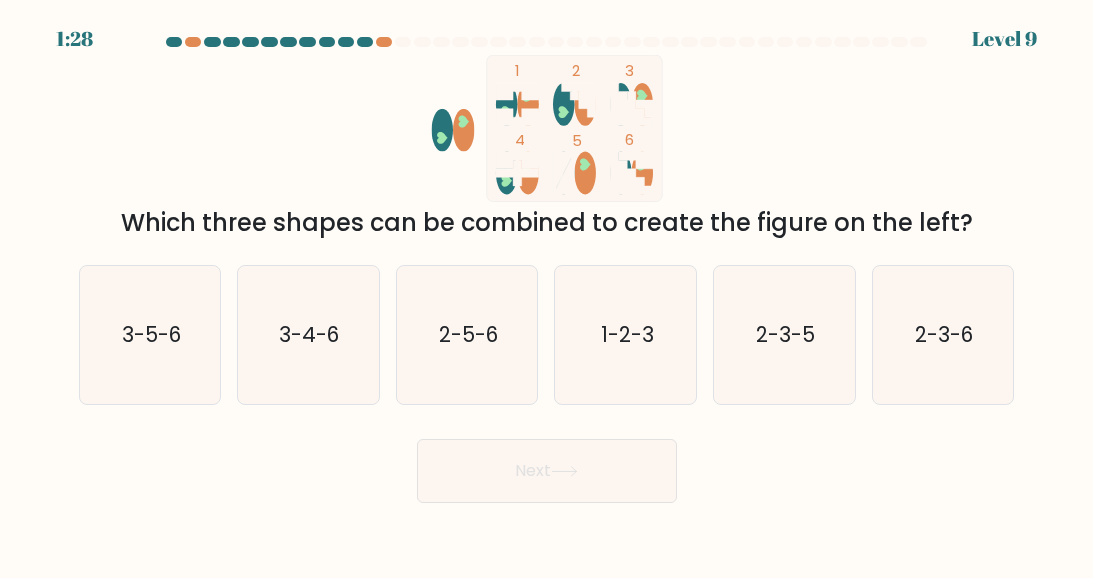 scroll, scrollTop: 0, scrollLeft: 0, axis: both 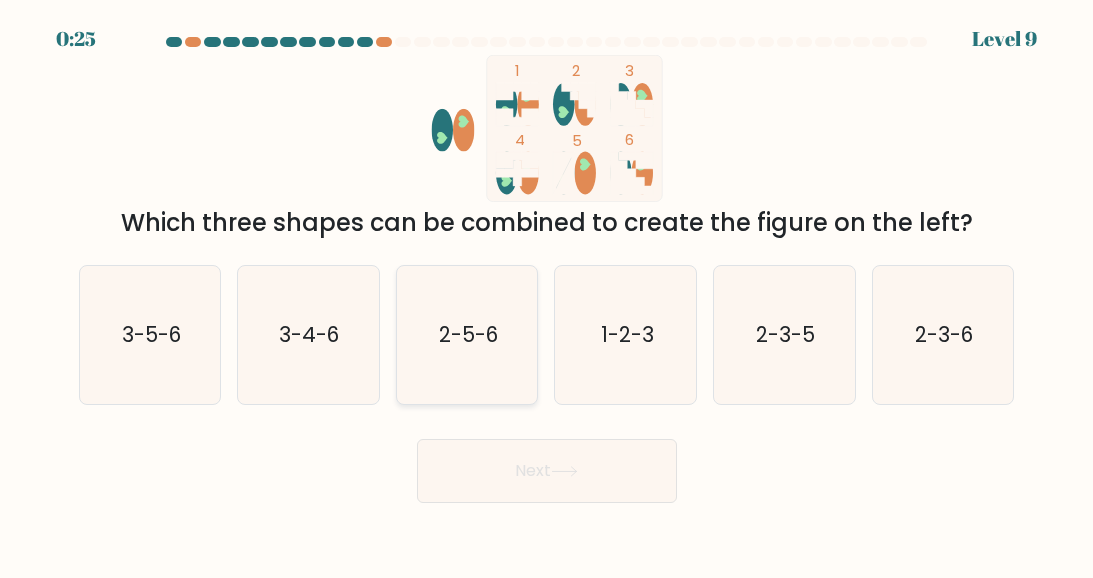 click on "2-5-6" 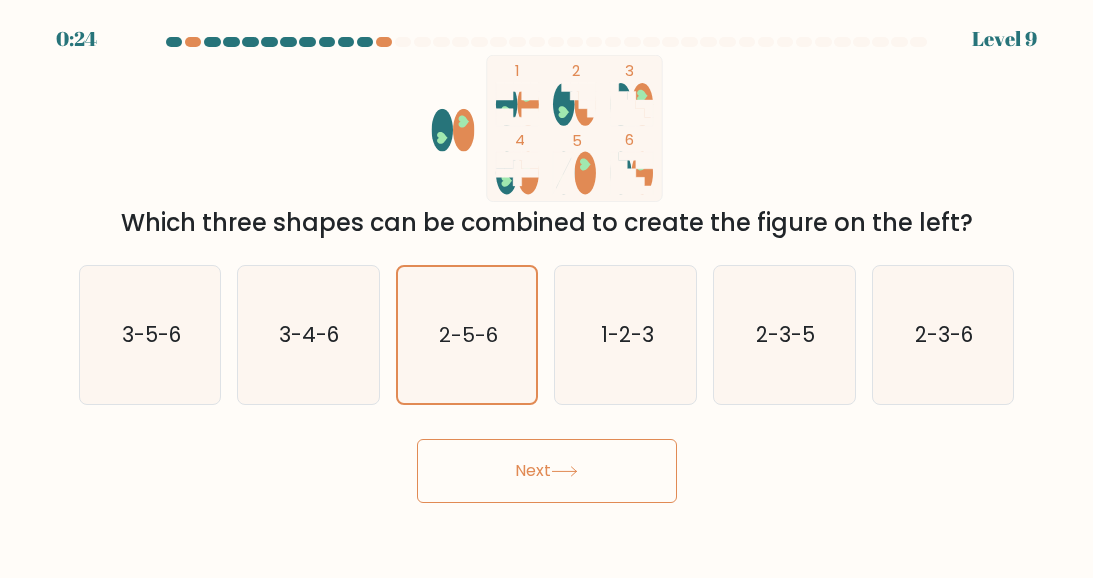 click on "Next" at bounding box center (547, 471) 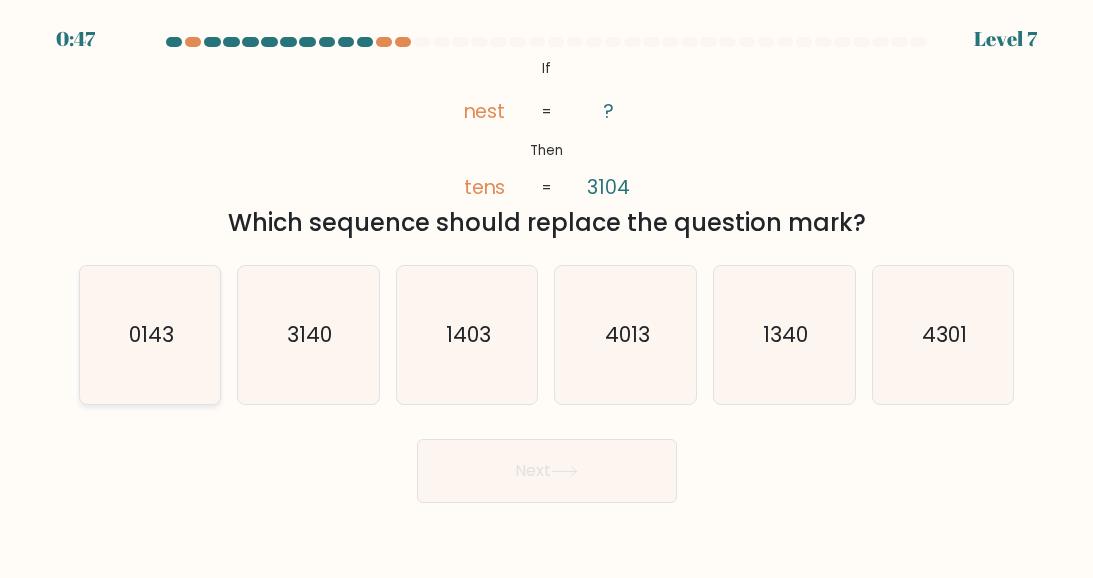 click on "0143" 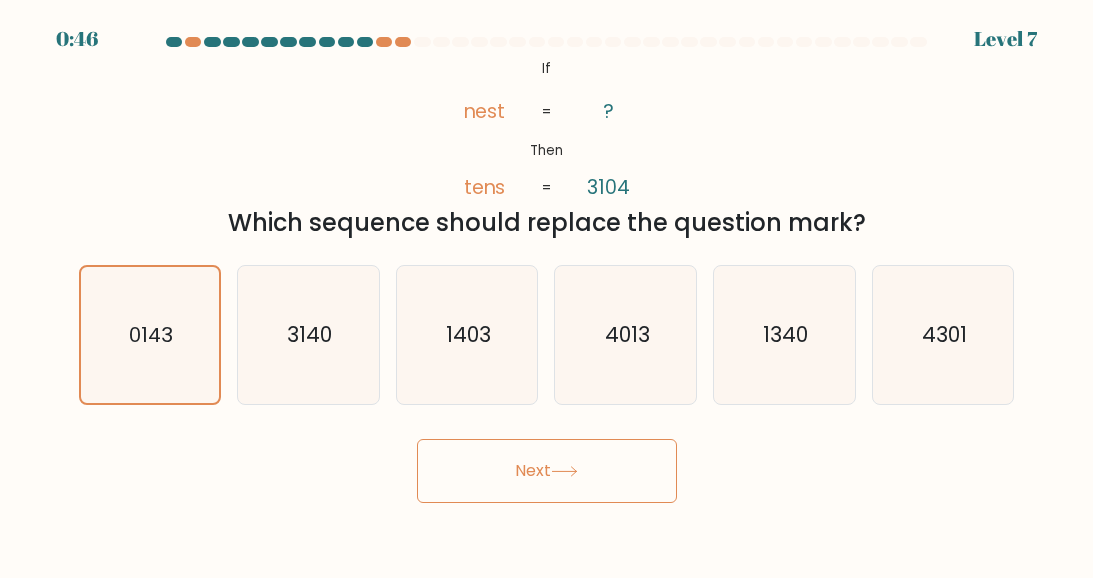 click on "Next" at bounding box center [547, 471] 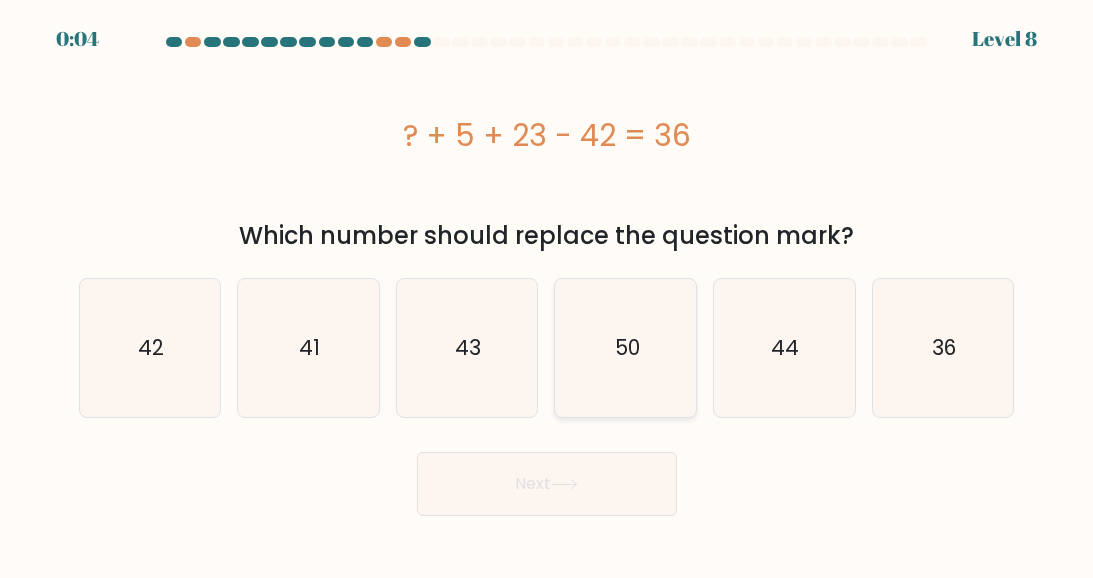 click on "50" 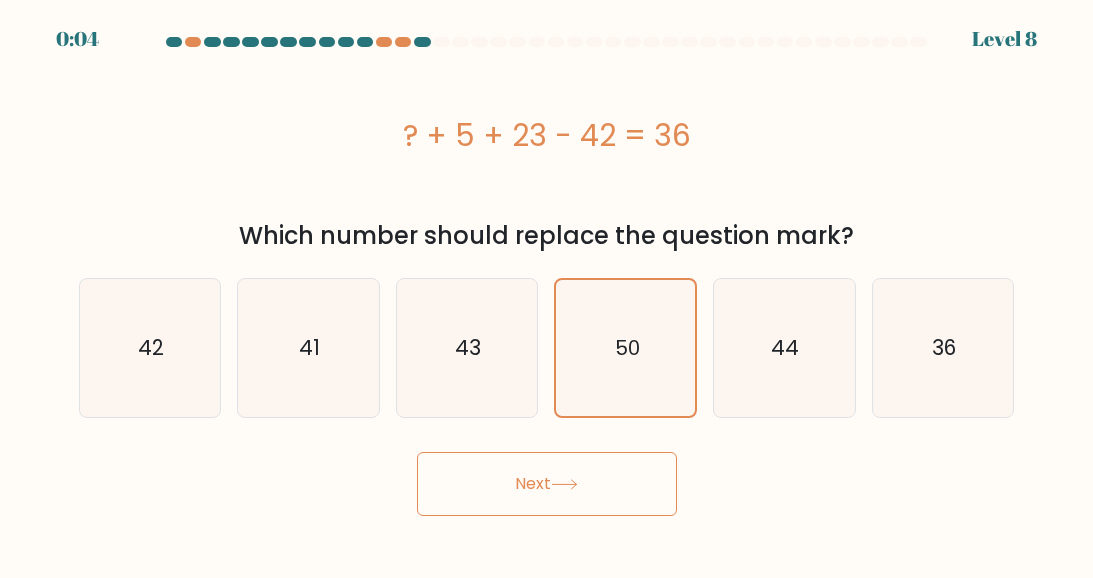 click on "Next" at bounding box center [547, 484] 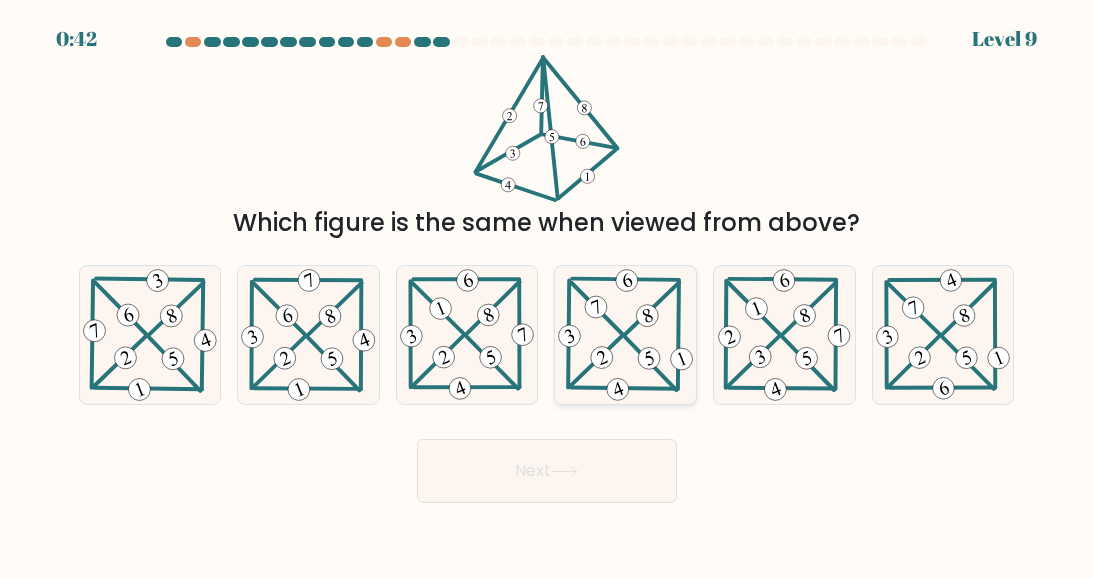 click 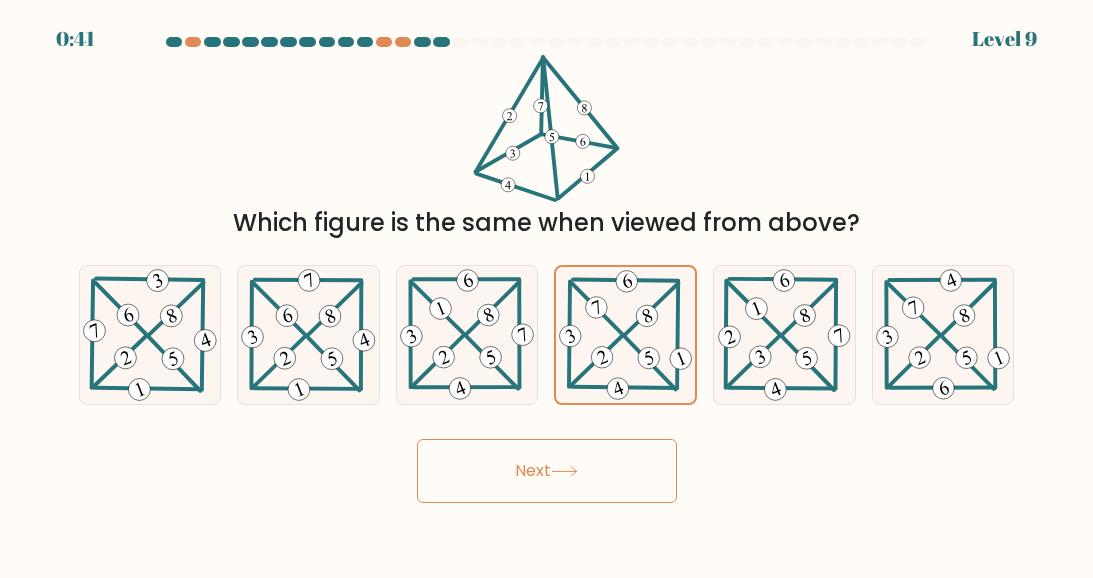 click on "Next" at bounding box center (547, 471) 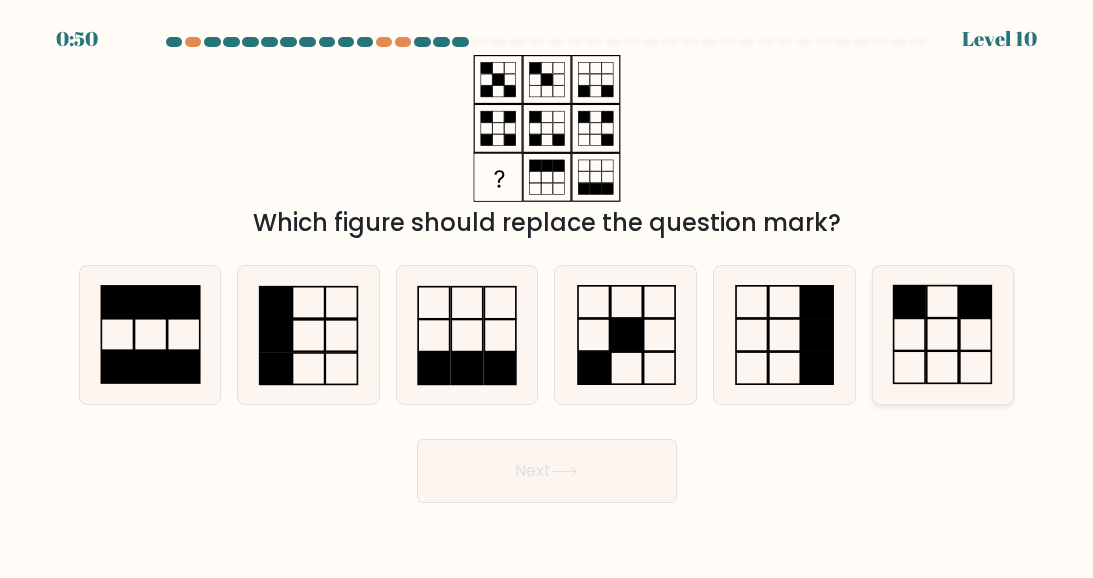 click 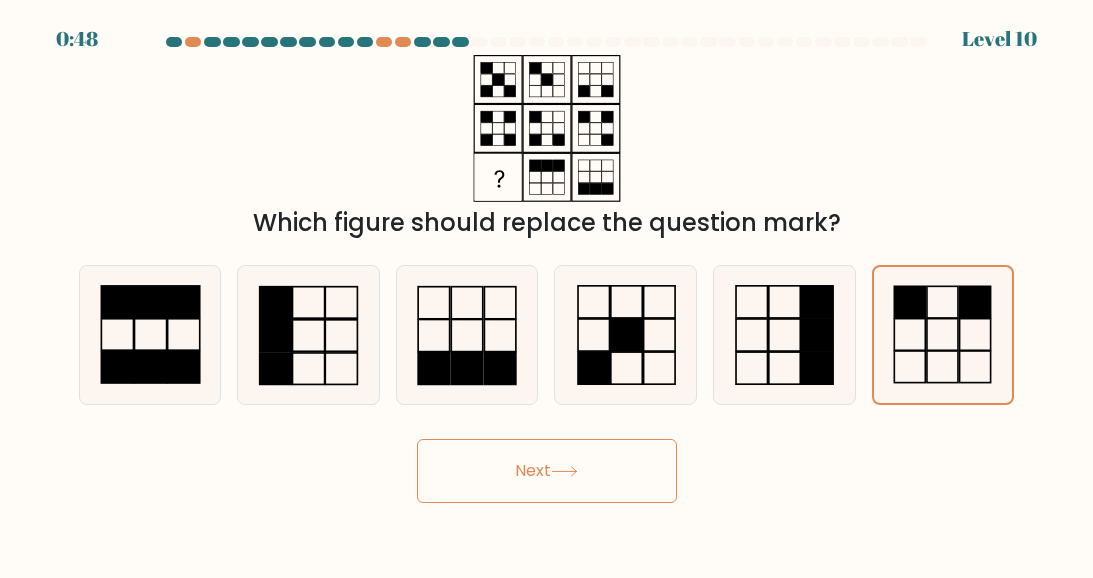 click on "Next" at bounding box center [547, 471] 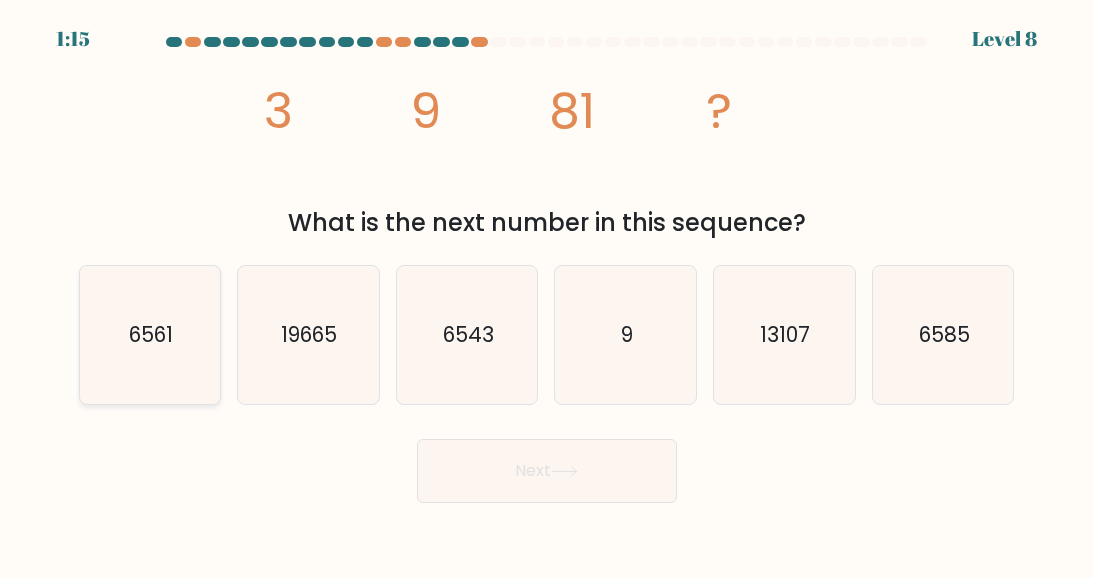 click on "6561" 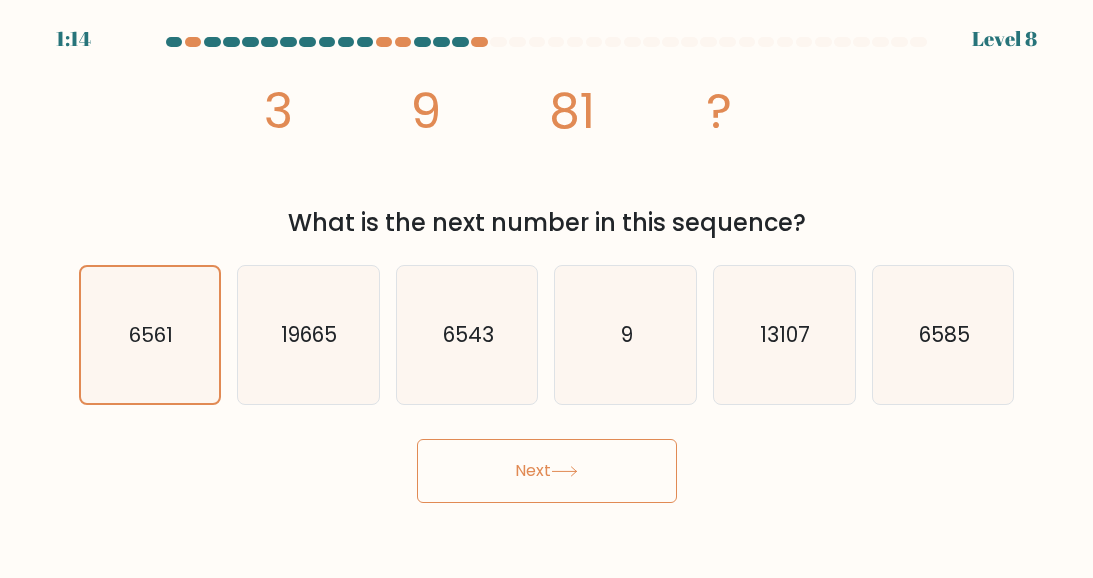 click on "Next" at bounding box center (547, 471) 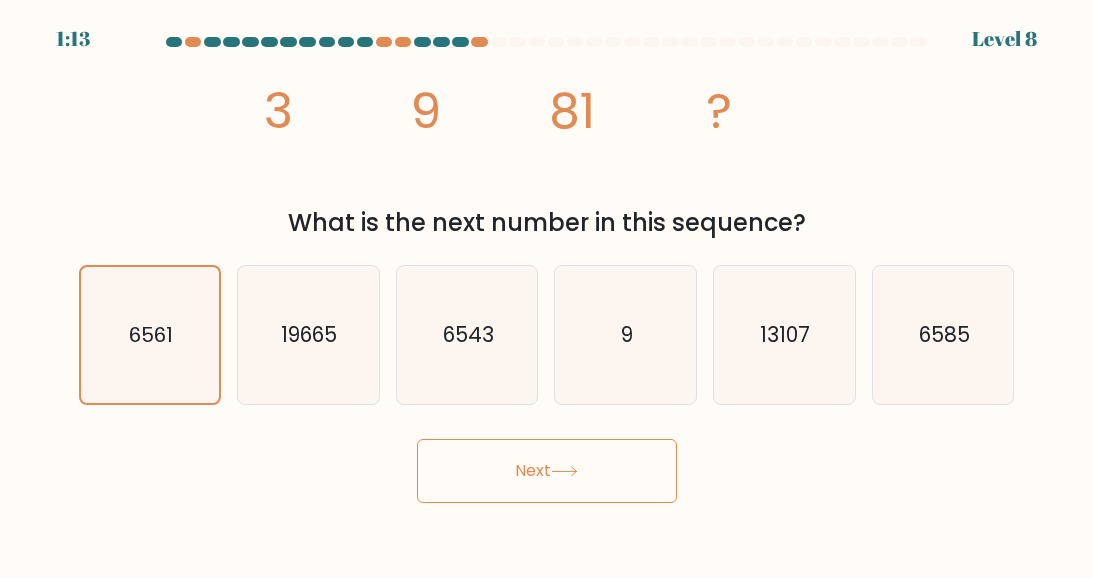 click 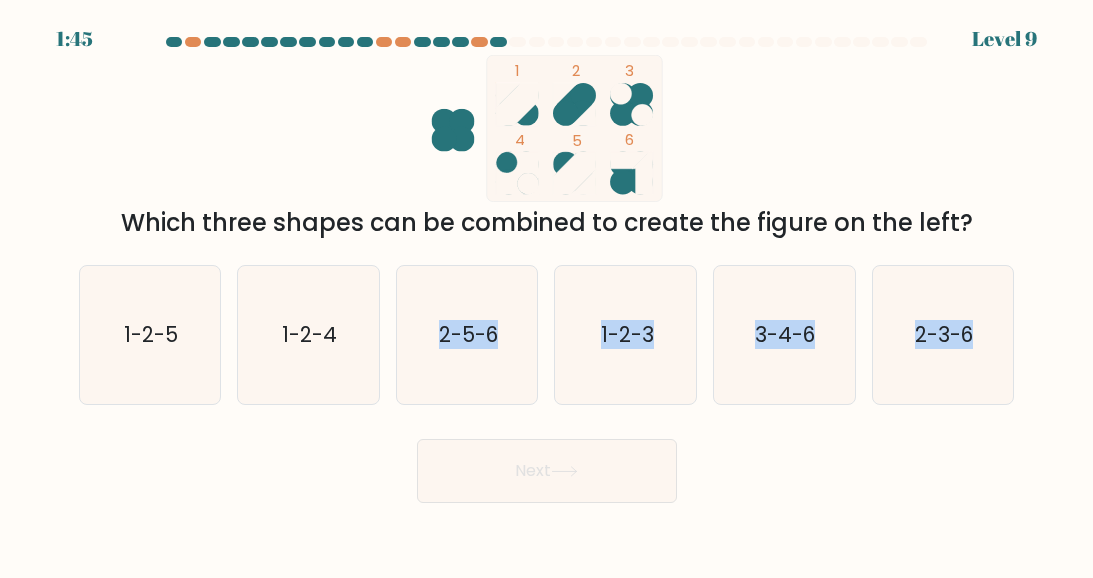drag, startPoint x: 384, startPoint y: 322, endPoint x: 827, endPoint y: 423, distance: 454.3677 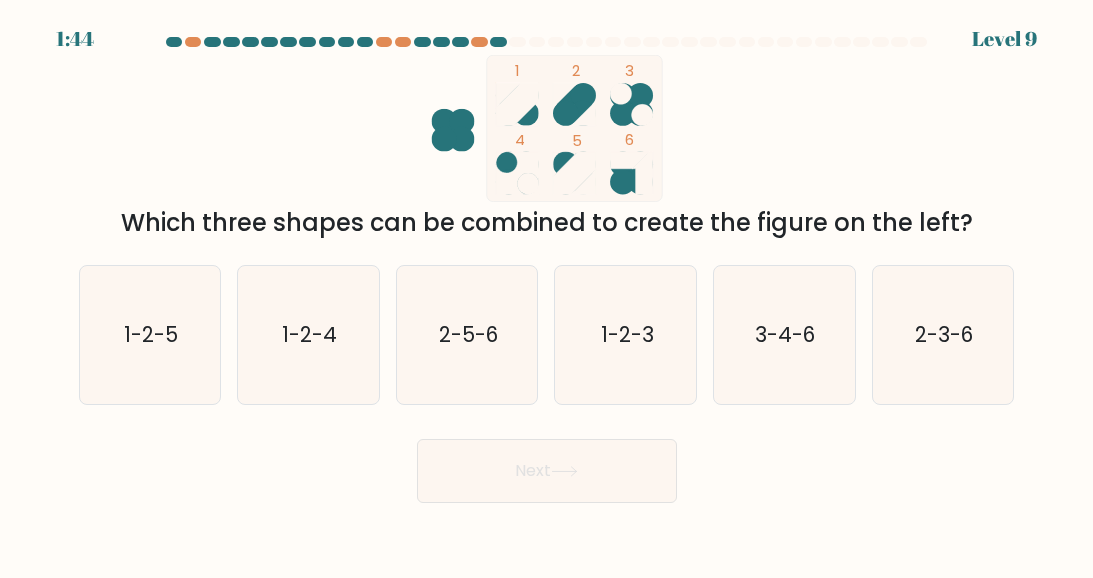 drag, startPoint x: 827, startPoint y: 423, endPoint x: 820, endPoint y: 453, distance: 30.805843 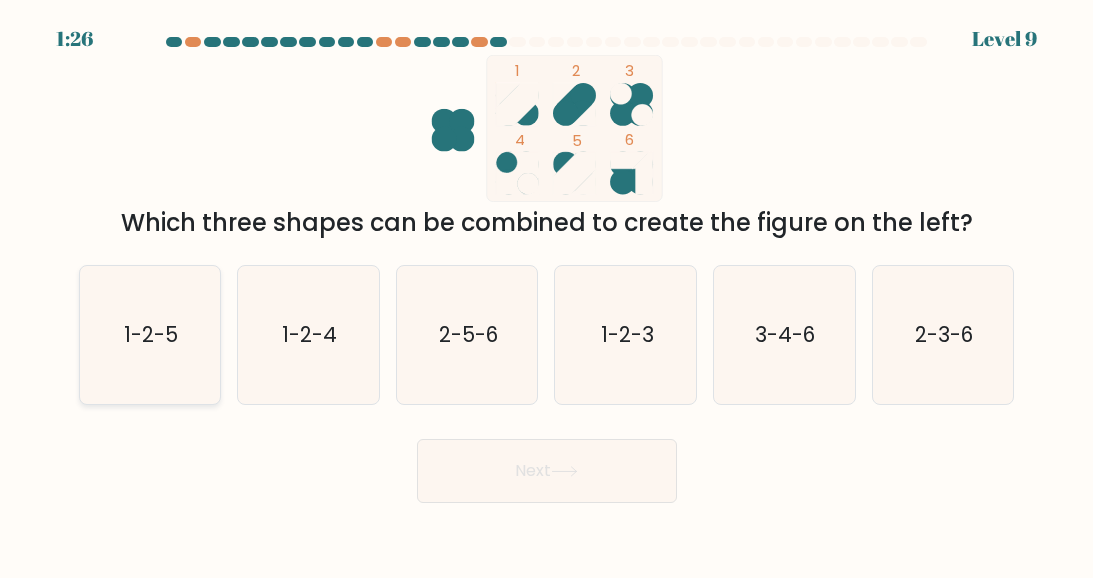click on "1-2-5" 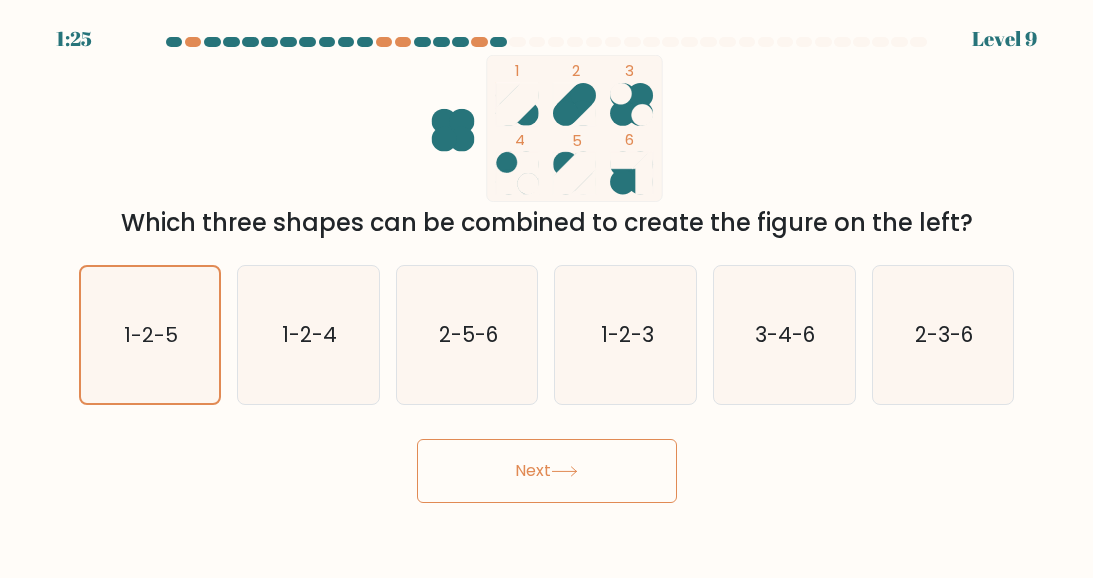 click on "Next" at bounding box center (547, 471) 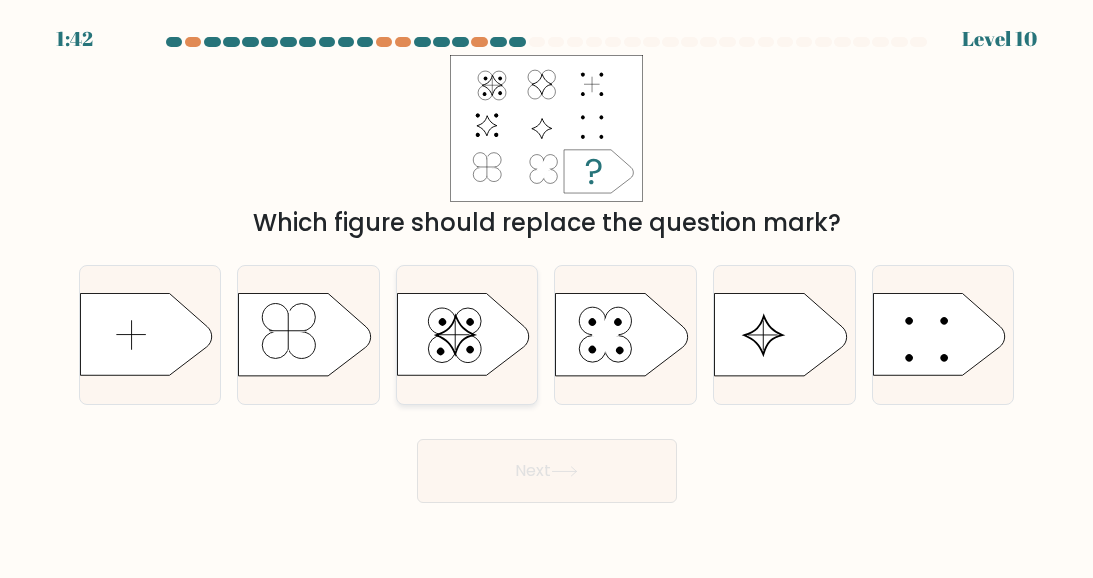 click 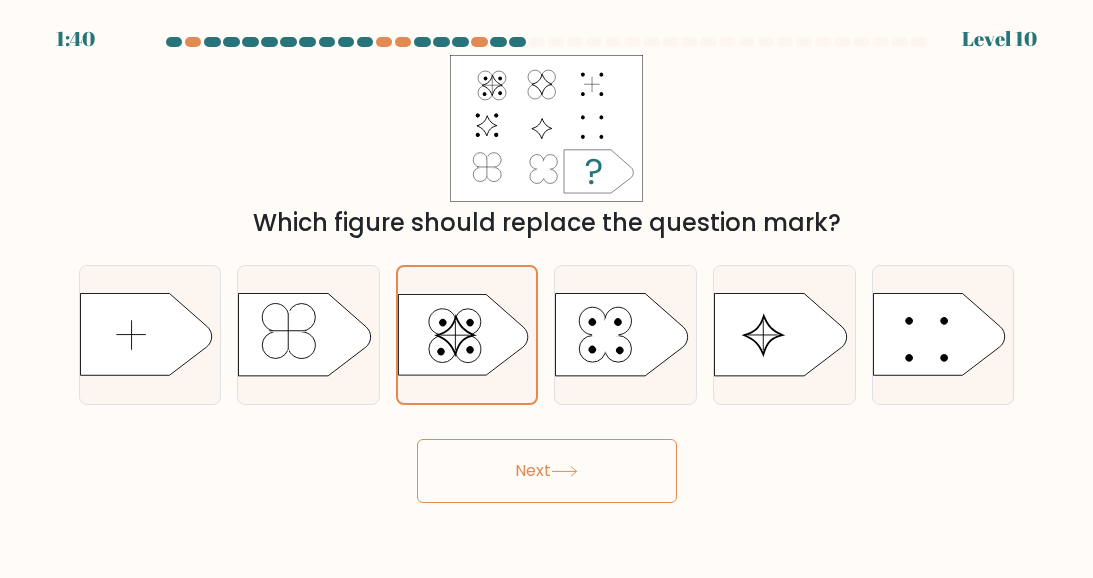 click on "Next" at bounding box center (547, 471) 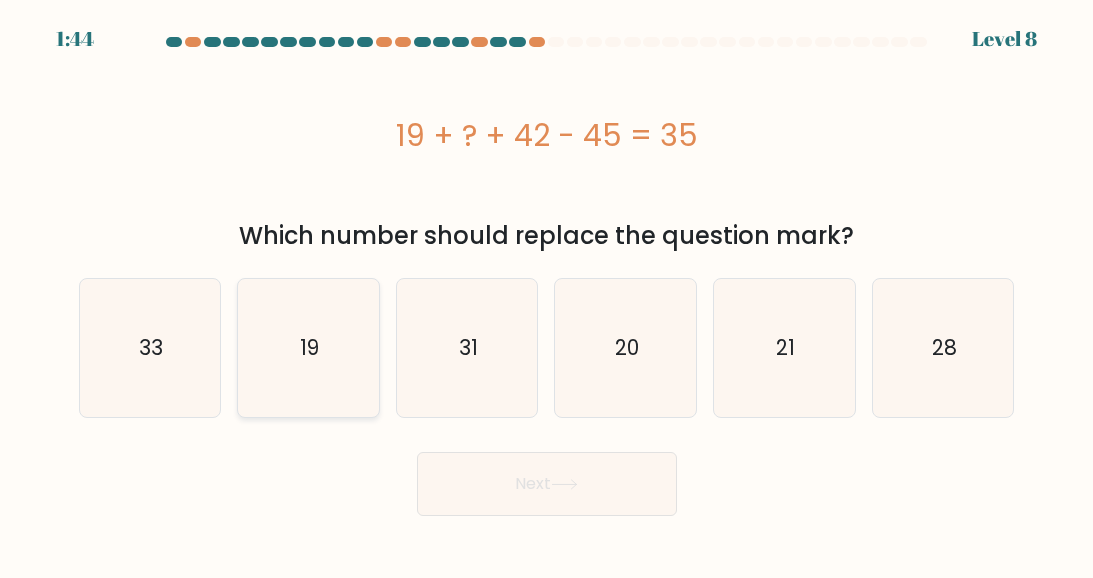 click on "19" 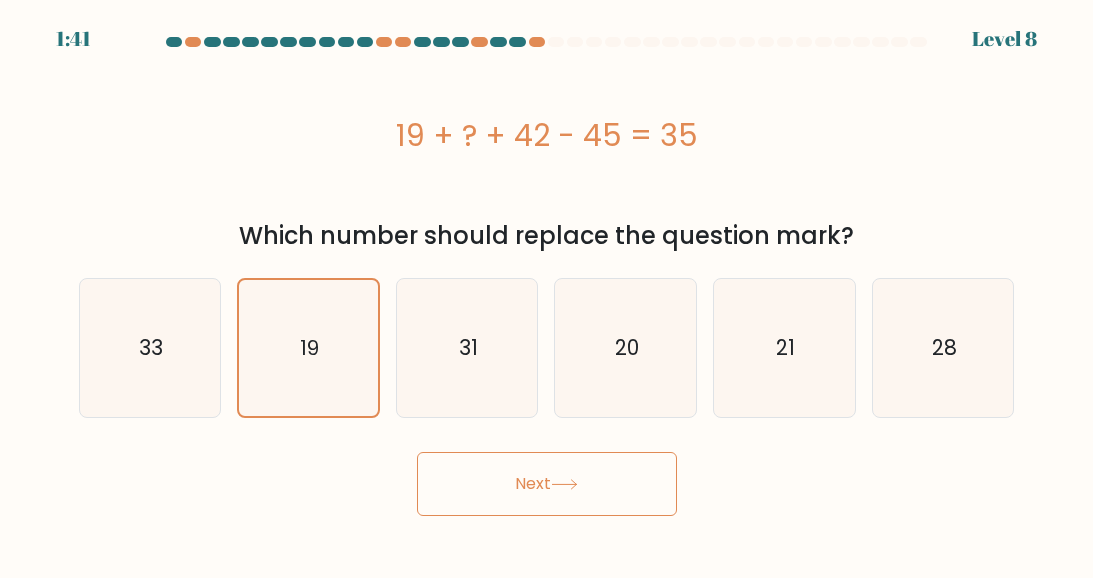 click on "Next" at bounding box center (547, 484) 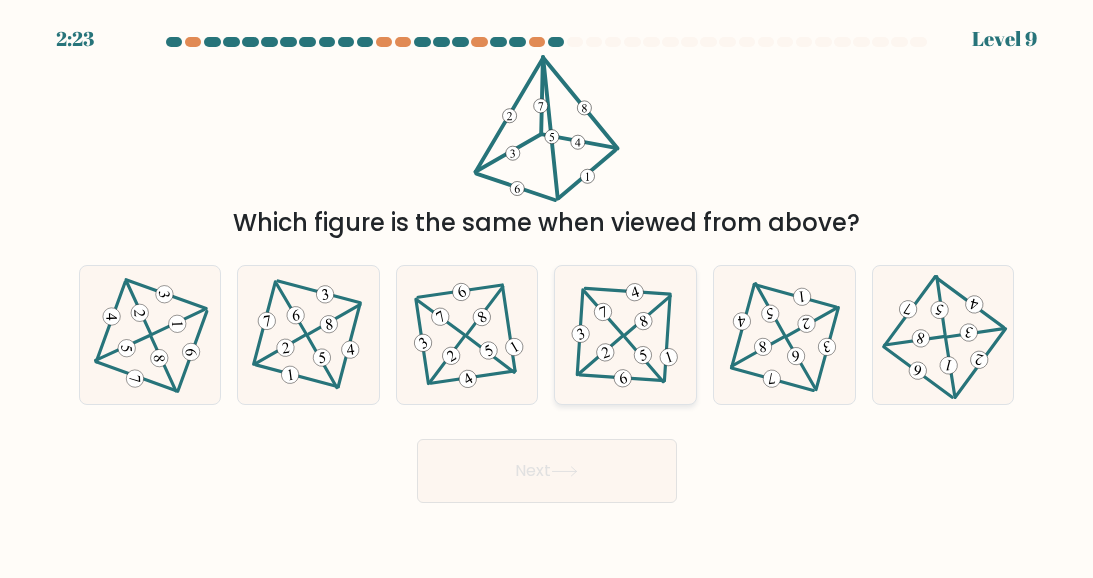 drag, startPoint x: 598, startPoint y: 353, endPoint x: 591, endPoint y: 318, distance: 35.69314 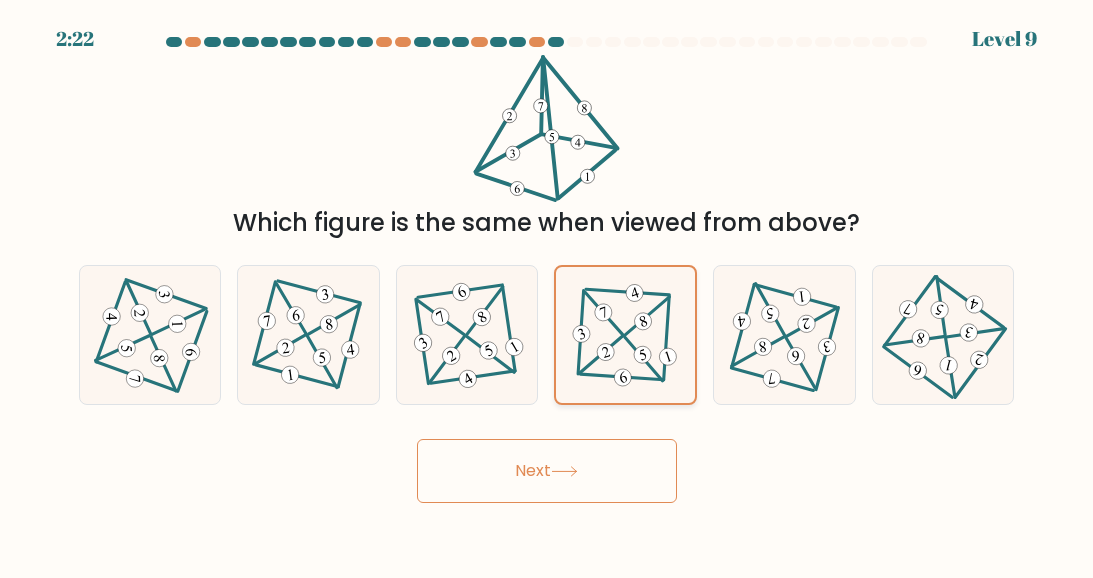 click 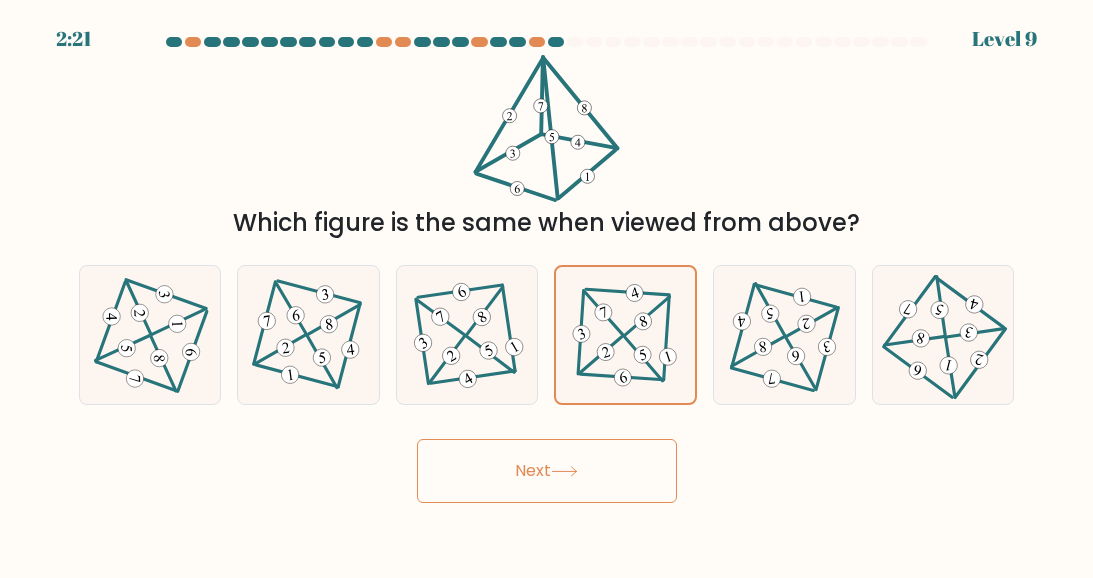 click on "Next" at bounding box center (547, 471) 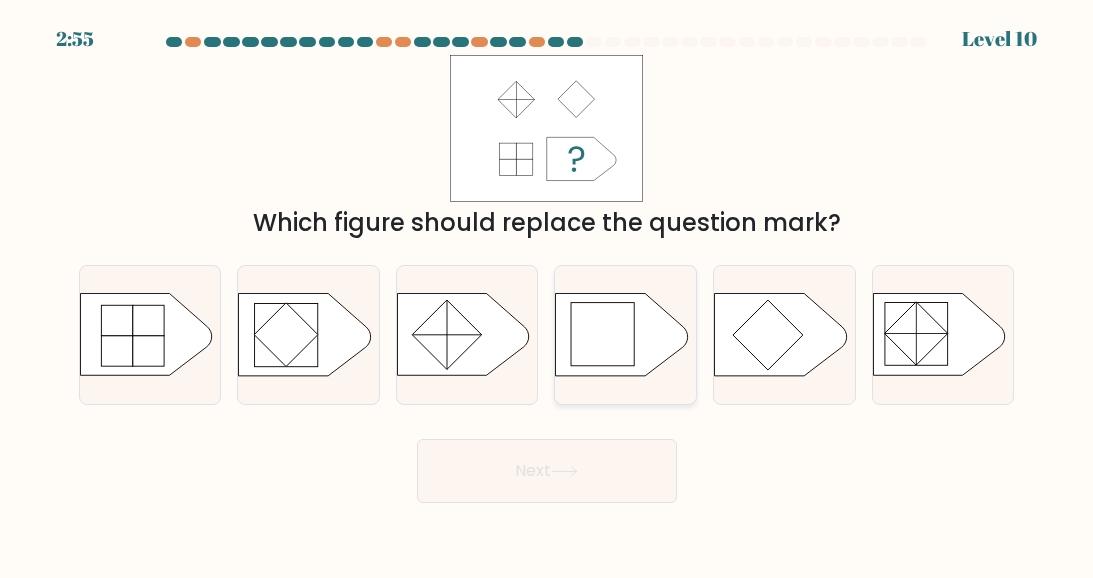 click 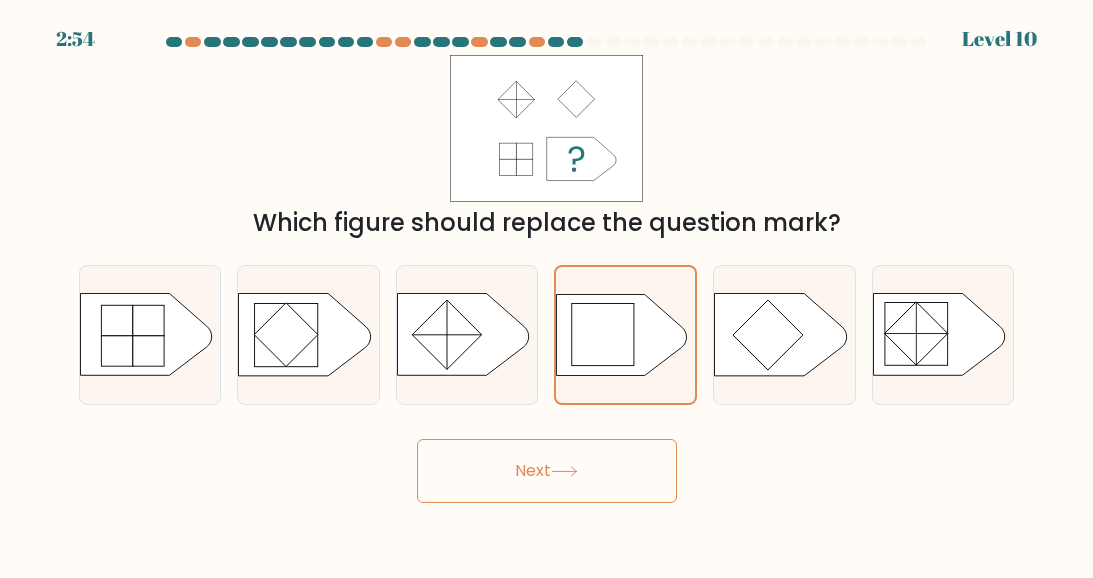 click on "Next" at bounding box center [547, 471] 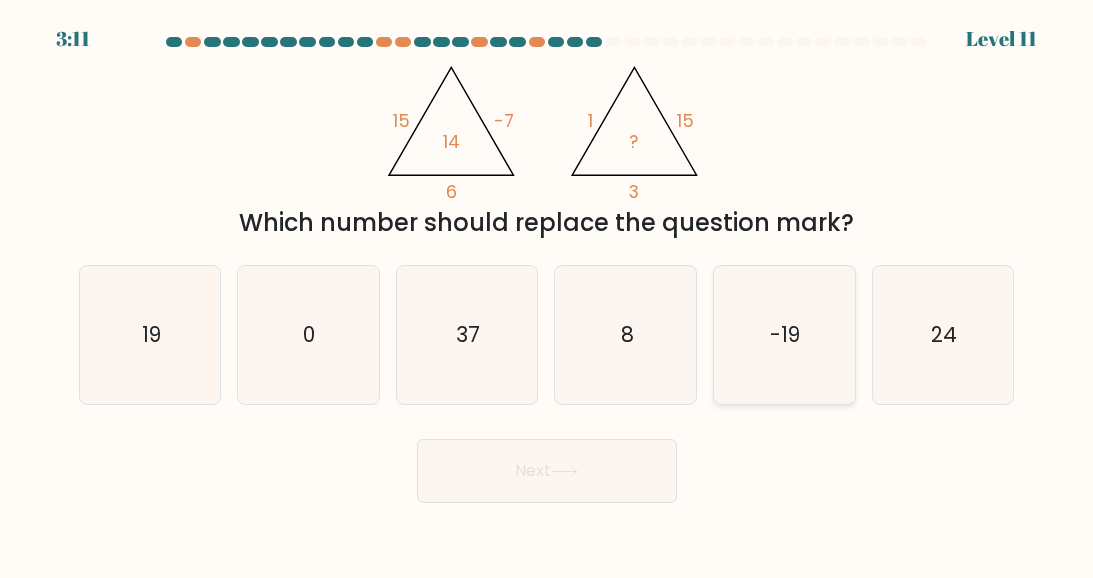 click on "-19" 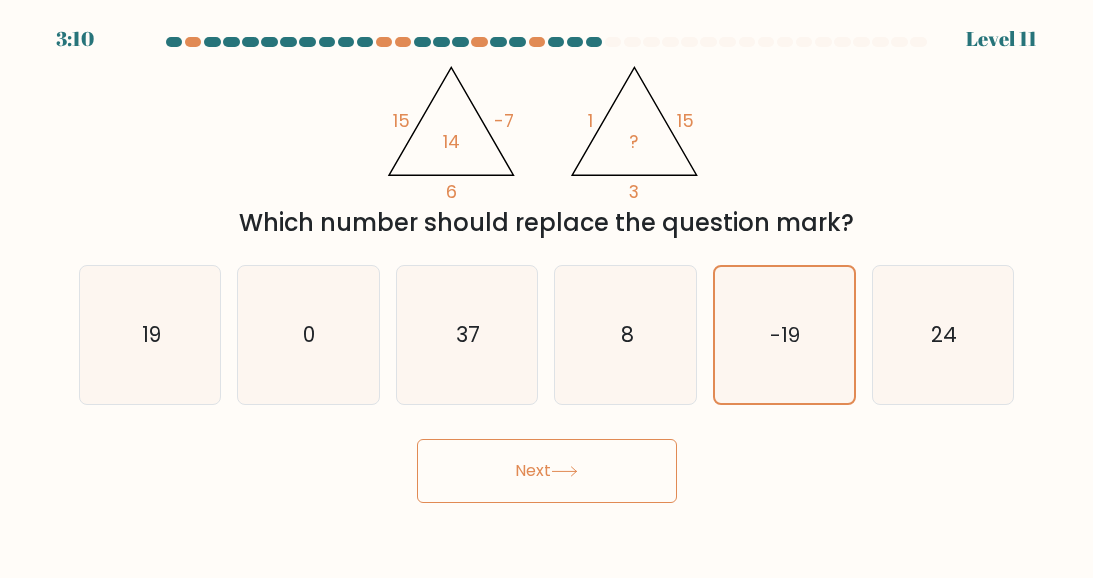 click on "Next" at bounding box center [547, 471] 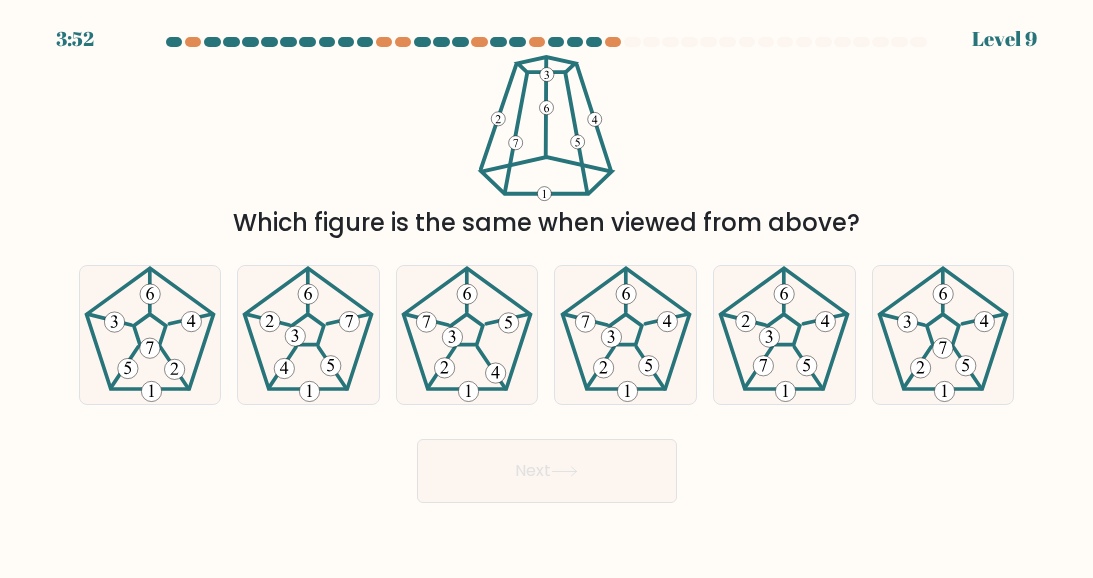 click on "Next" at bounding box center [547, 471] 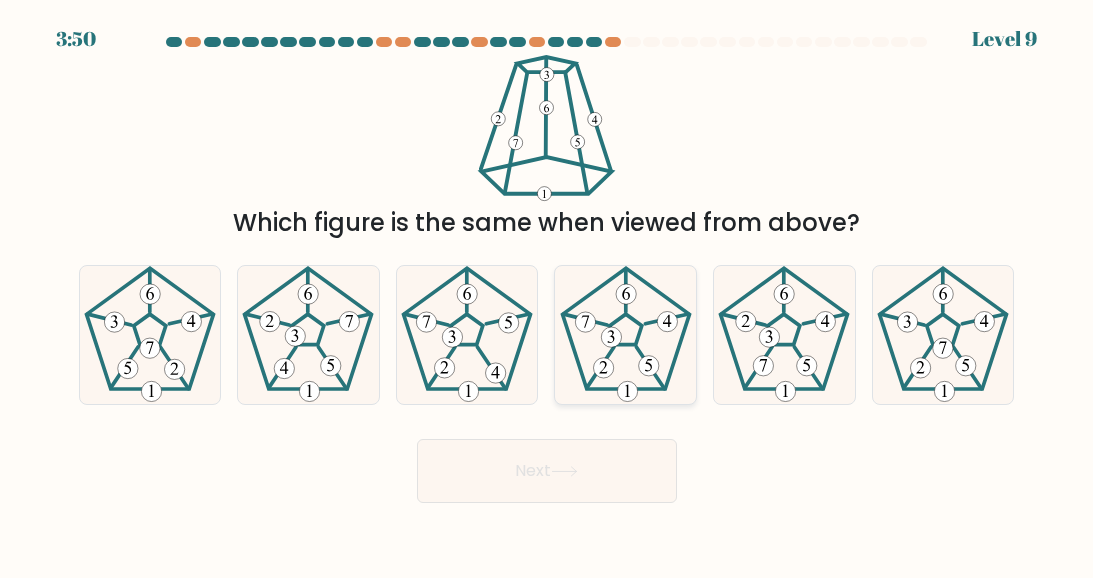 click 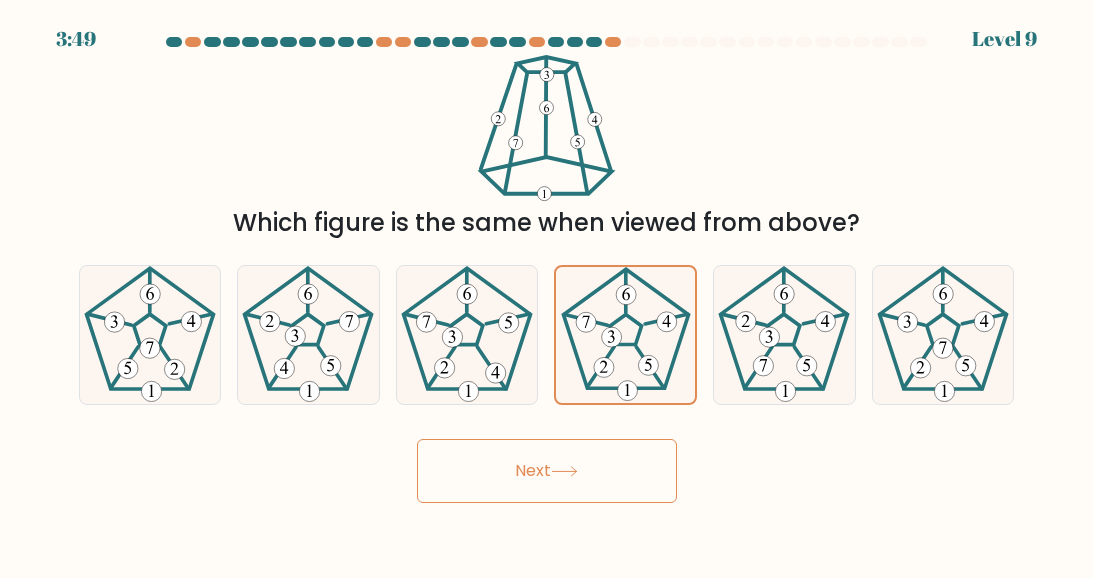 click on "Next" at bounding box center [547, 471] 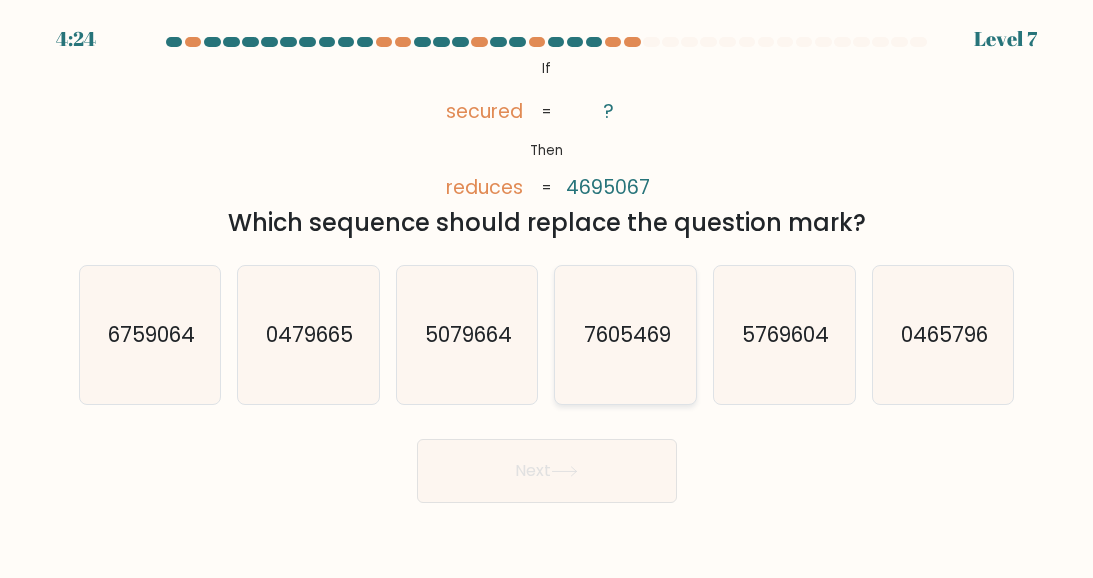 click on "7605469" 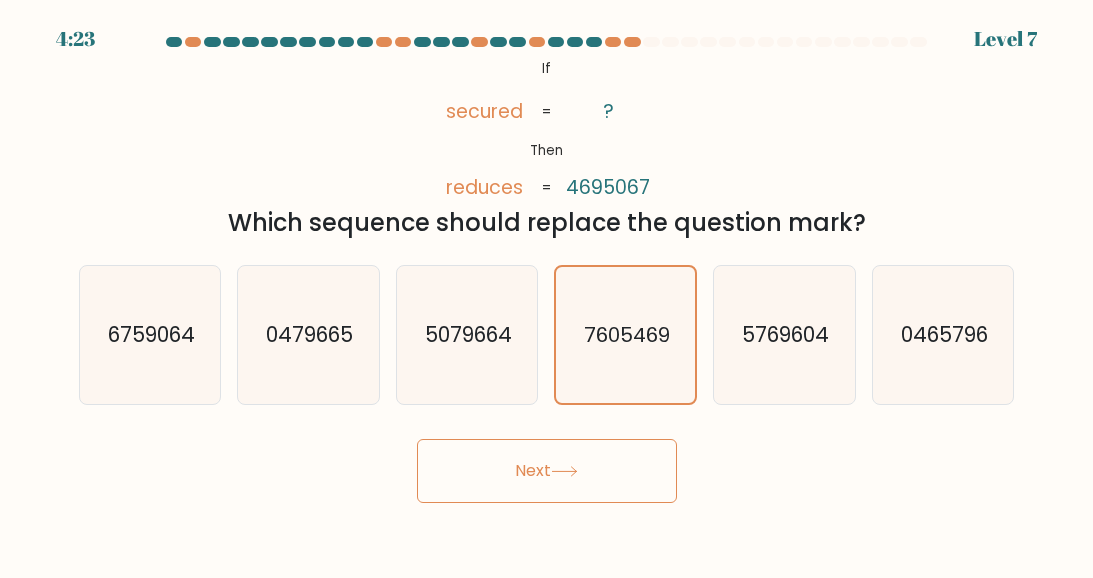 click on "Next" at bounding box center (547, 471) 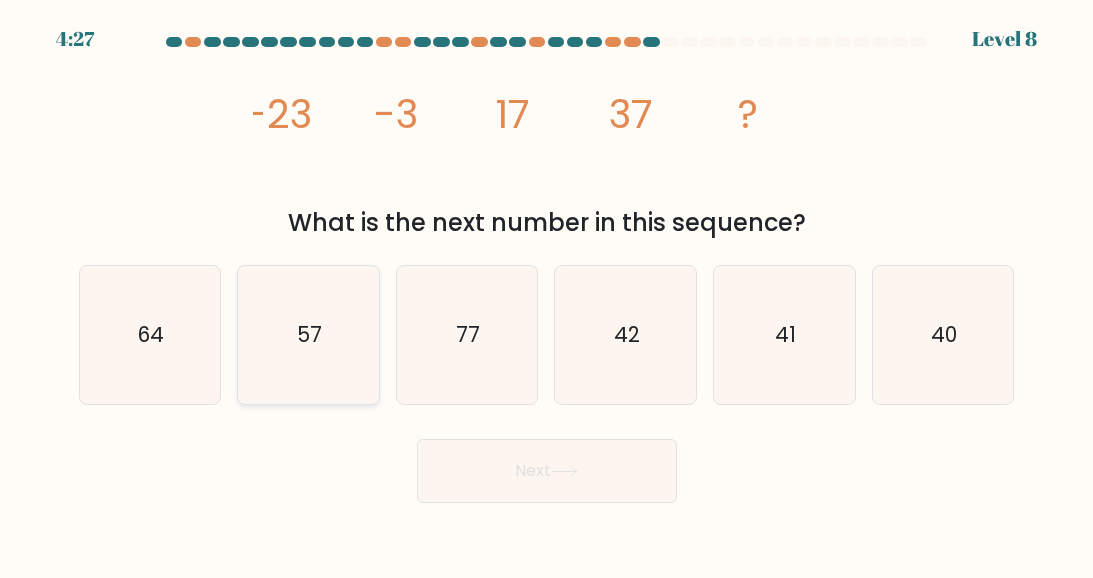 click on "57" 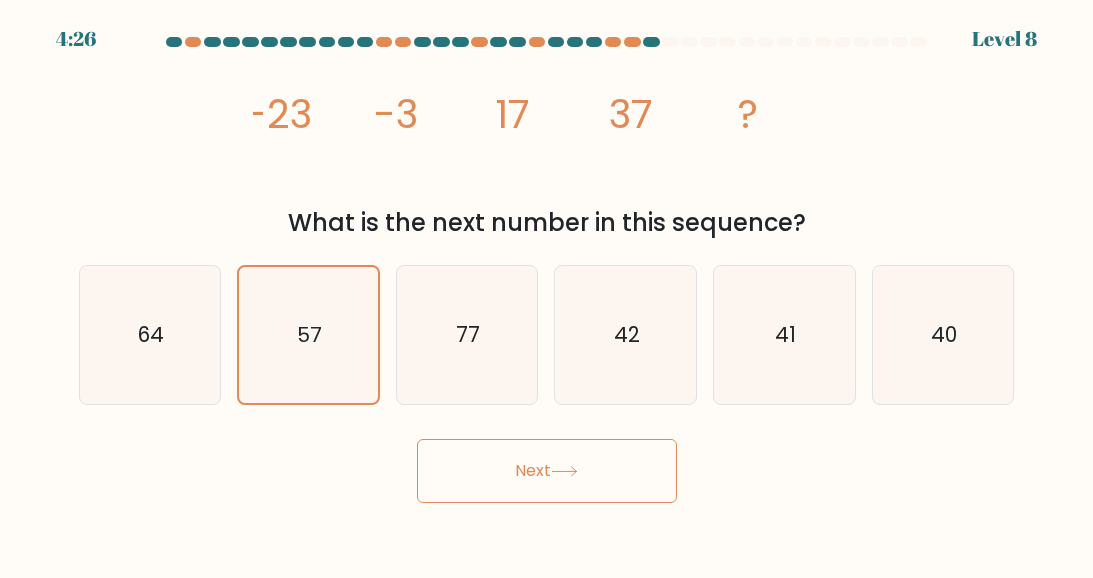 click on "Next" at bounding box center (547, 471) 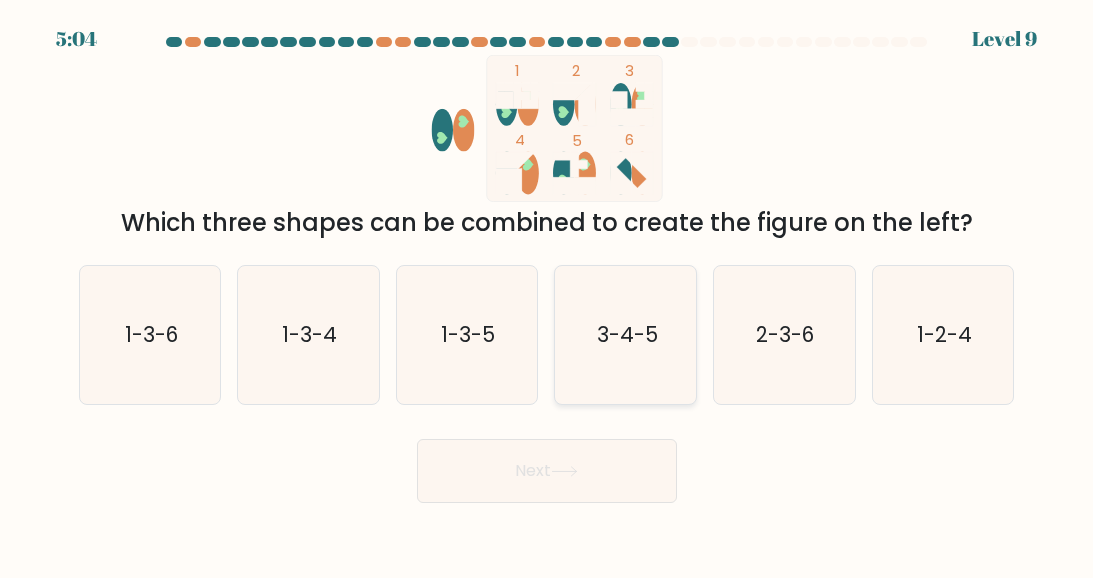 click on "3-4-5" 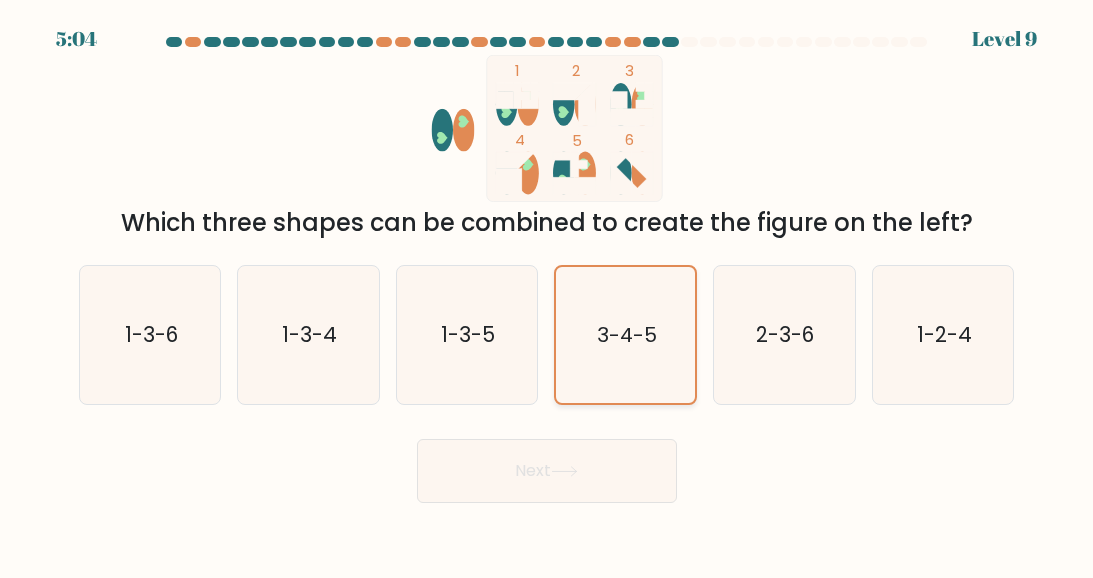 click on "3-4-5" 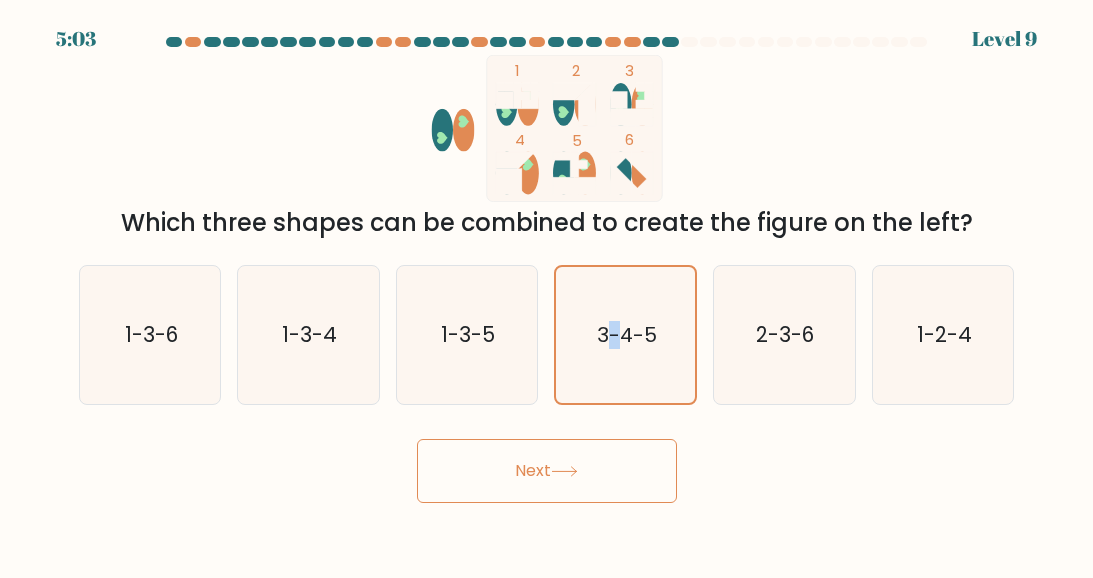 drag, startPoint x: 607, startPoint y: 365, endPoint x: 578, endPoint y: 442, distance: 82.28001 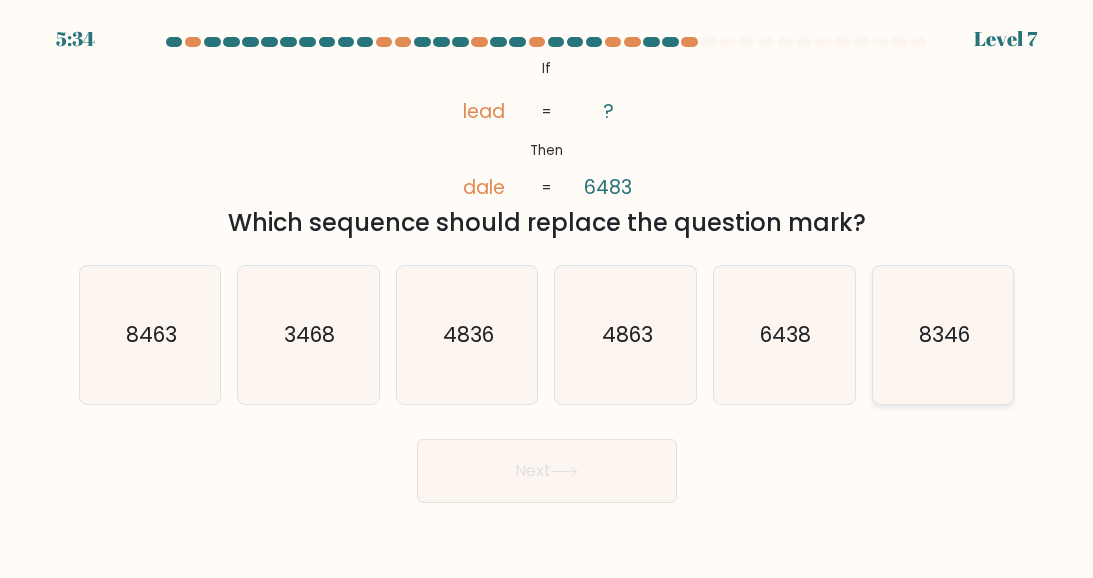 click on "8346" 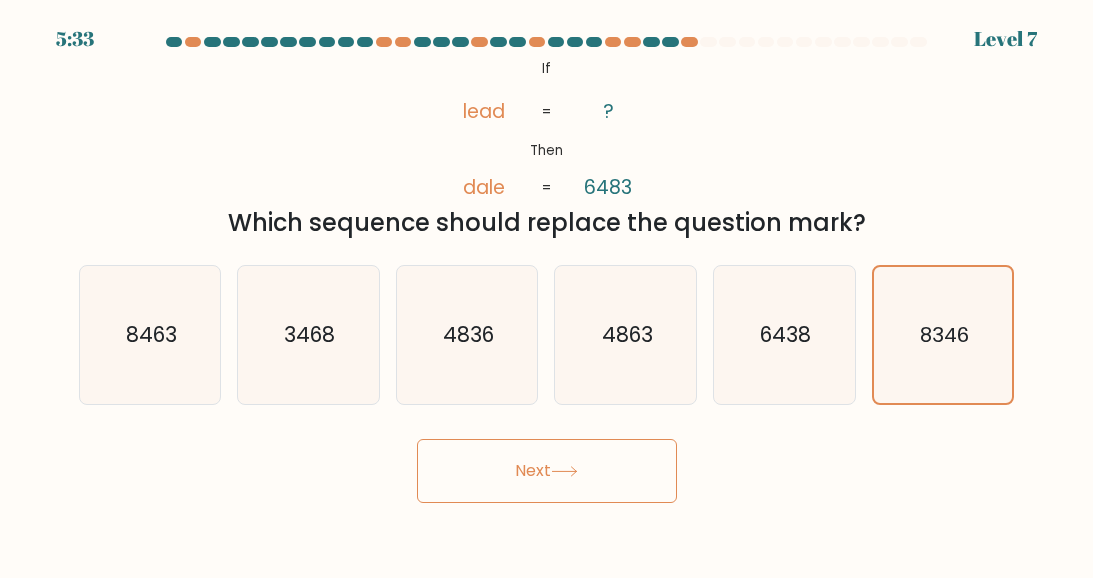 click on "Next" at bounding box center (547, 471) 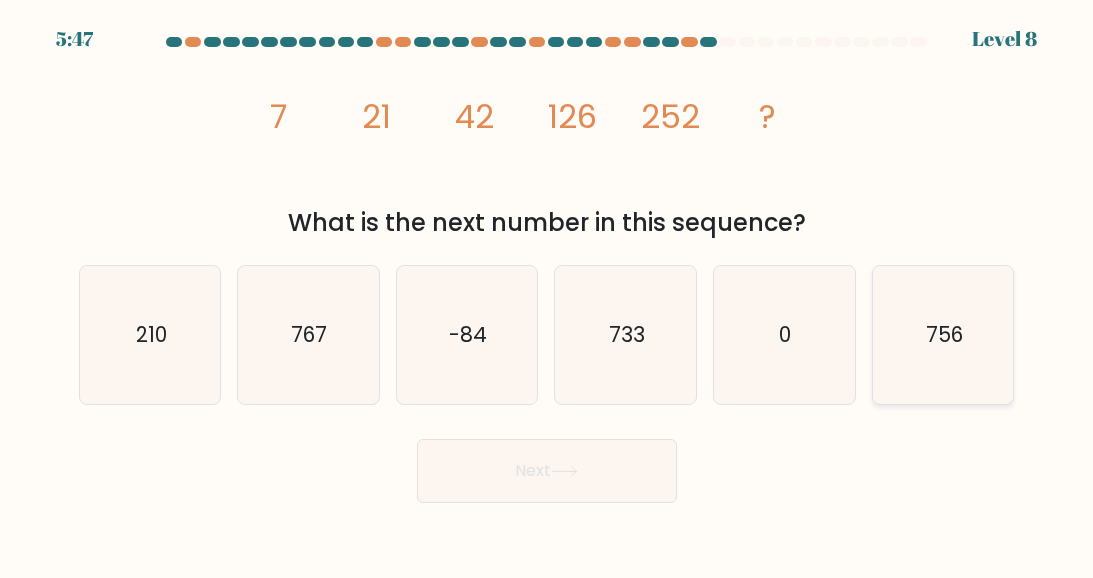 click on "756" 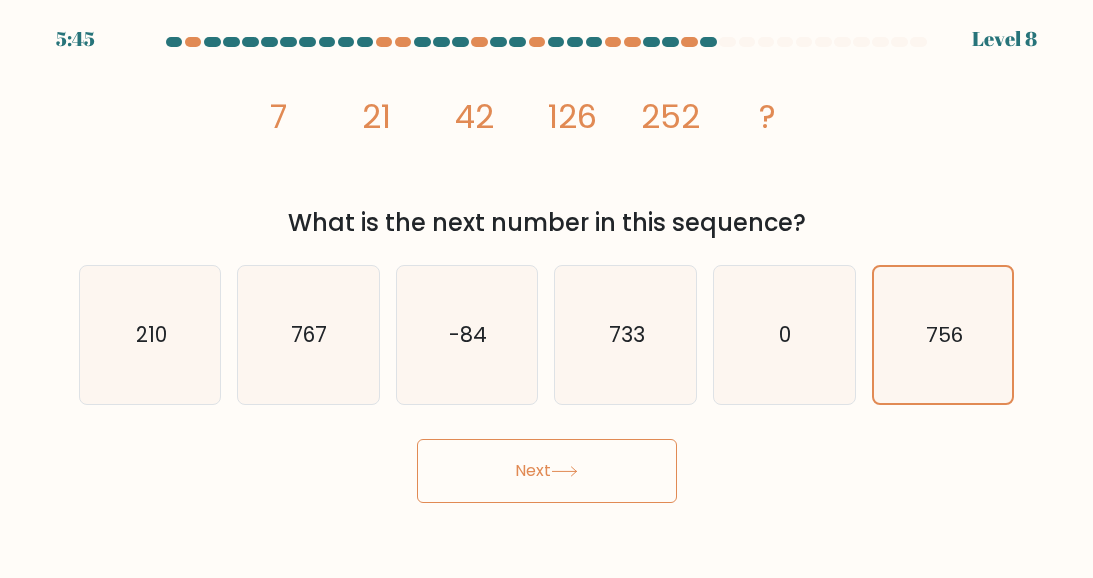 click on "Next" at bounding box center [547, 471] 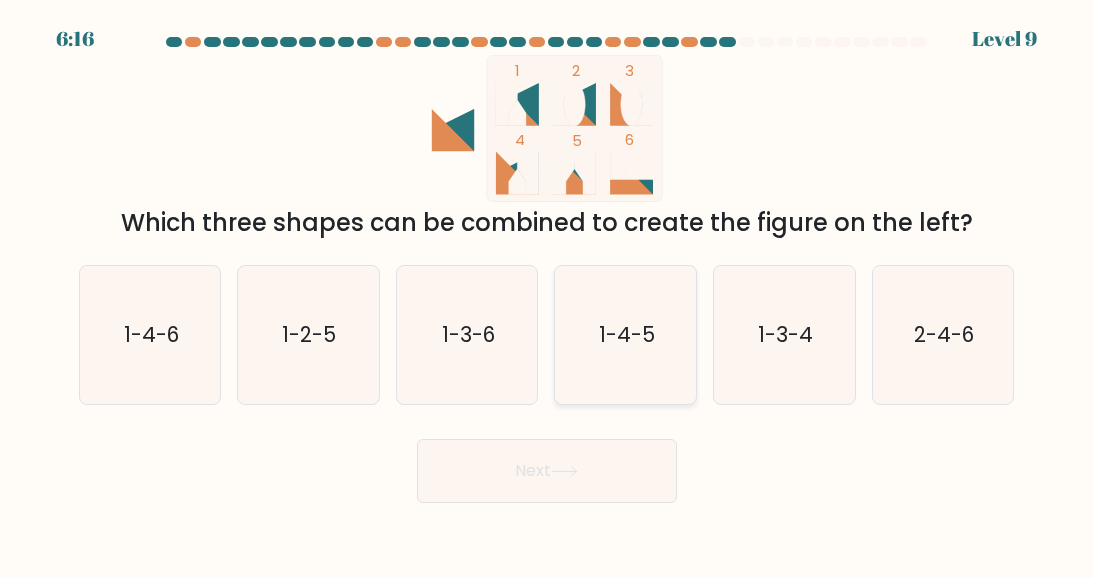 click on "1-4-5" 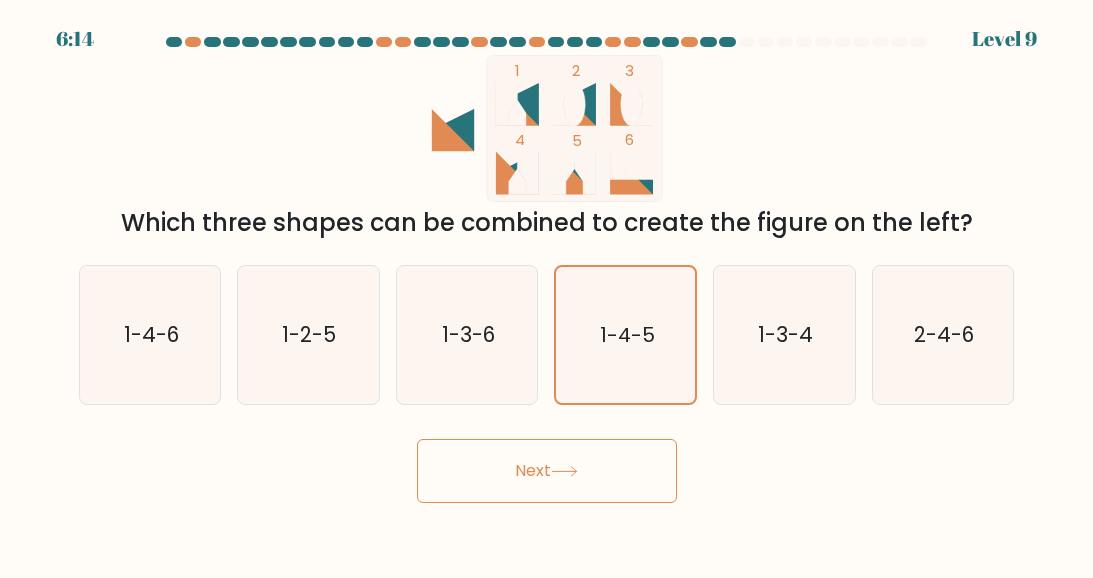 click on "Next" at bounding box center [547, 471] 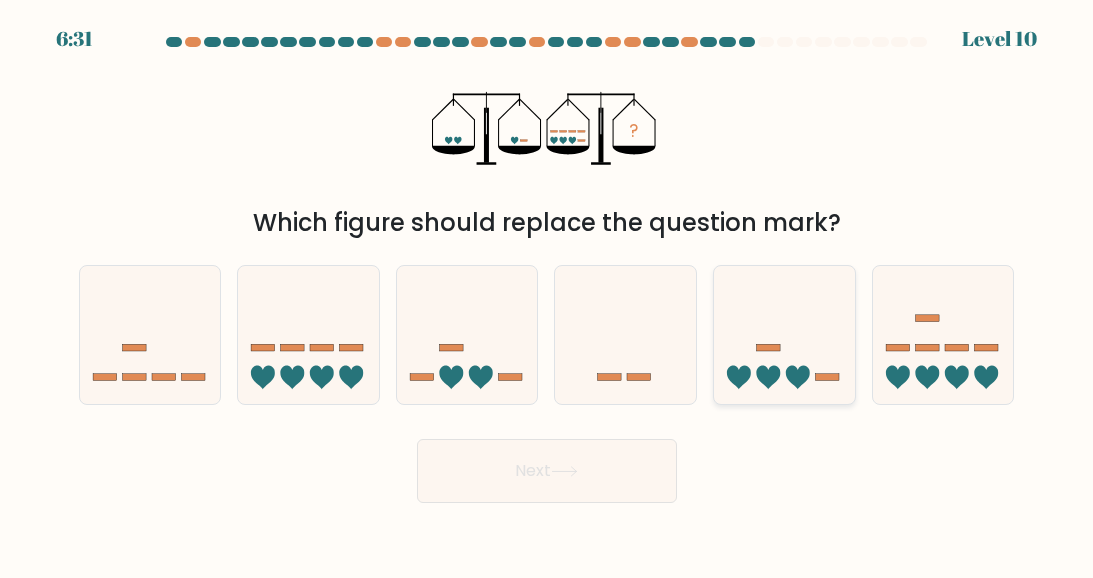 click 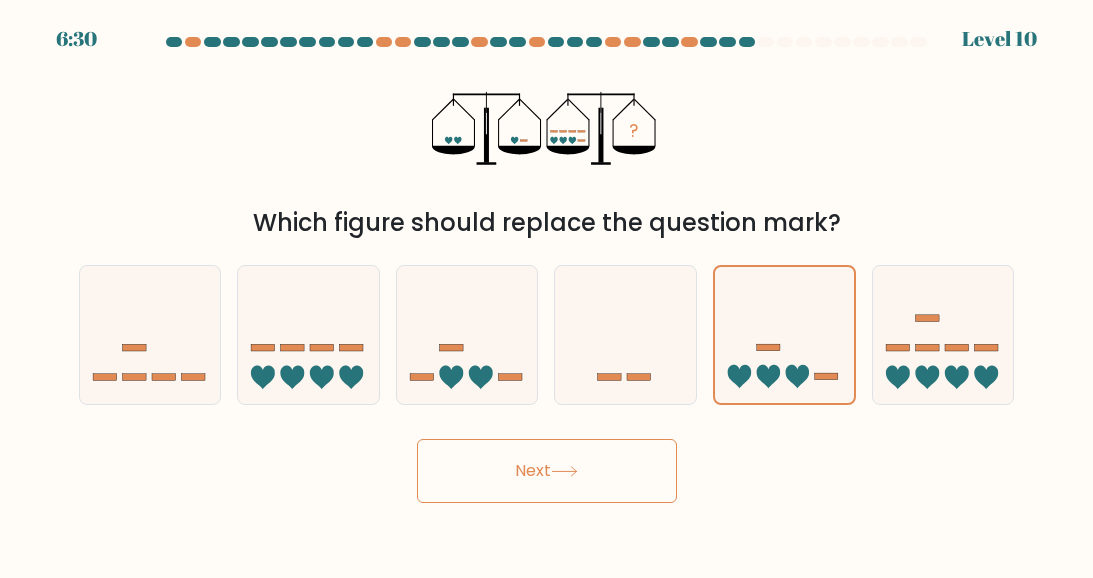 click on "Next" at bounding box center (547, 471) 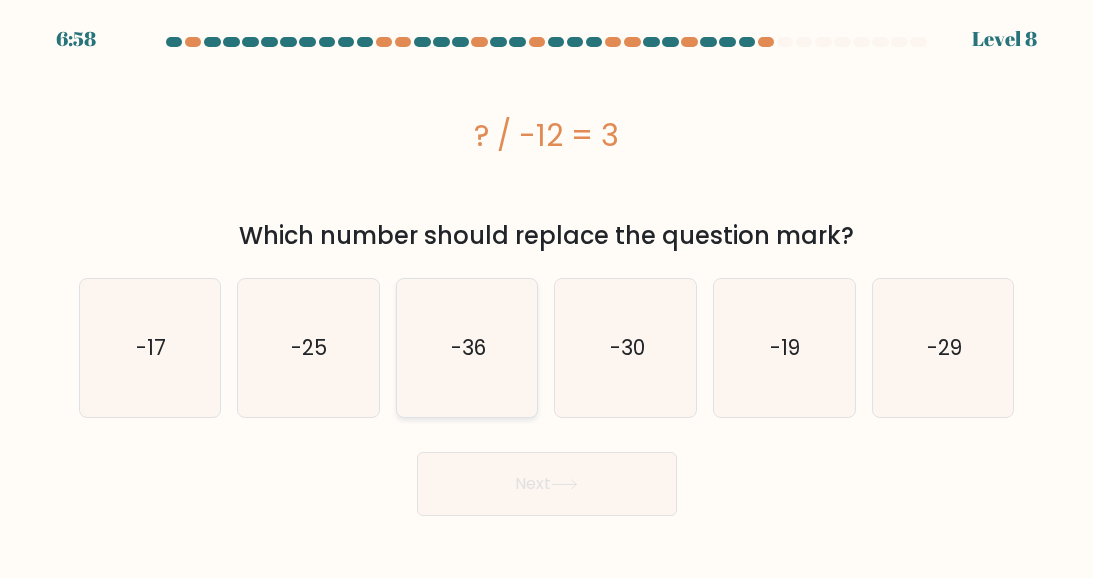 click on "-36" 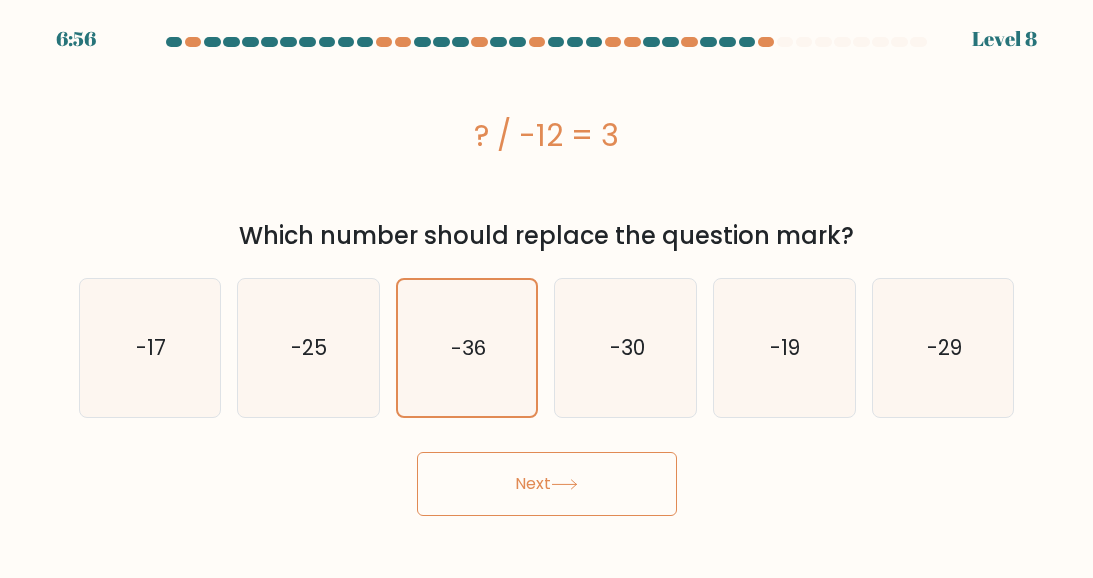 click on "Next" at bounding box center [547, 484] 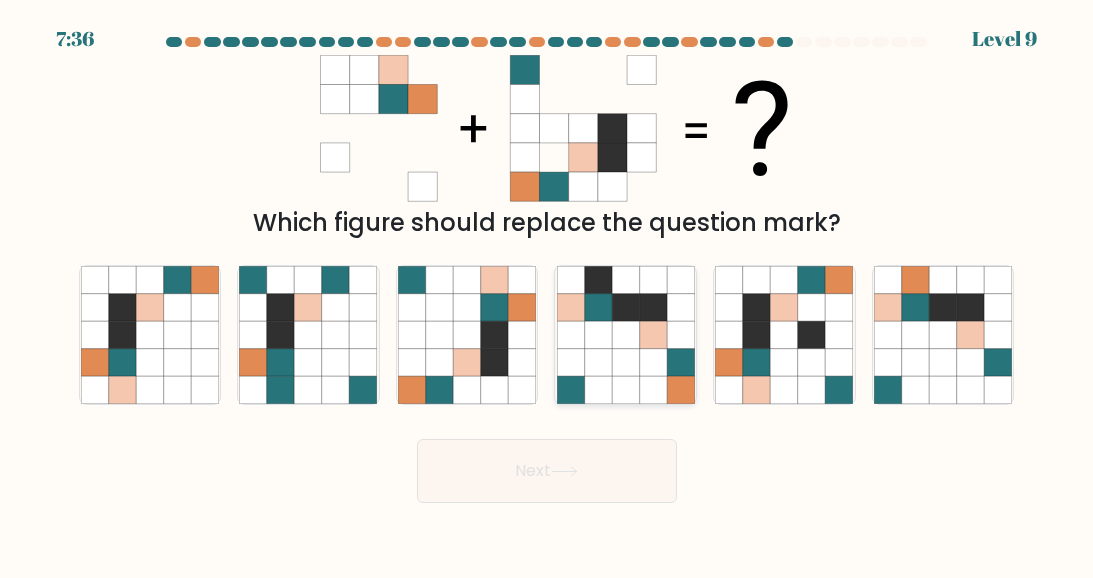 click 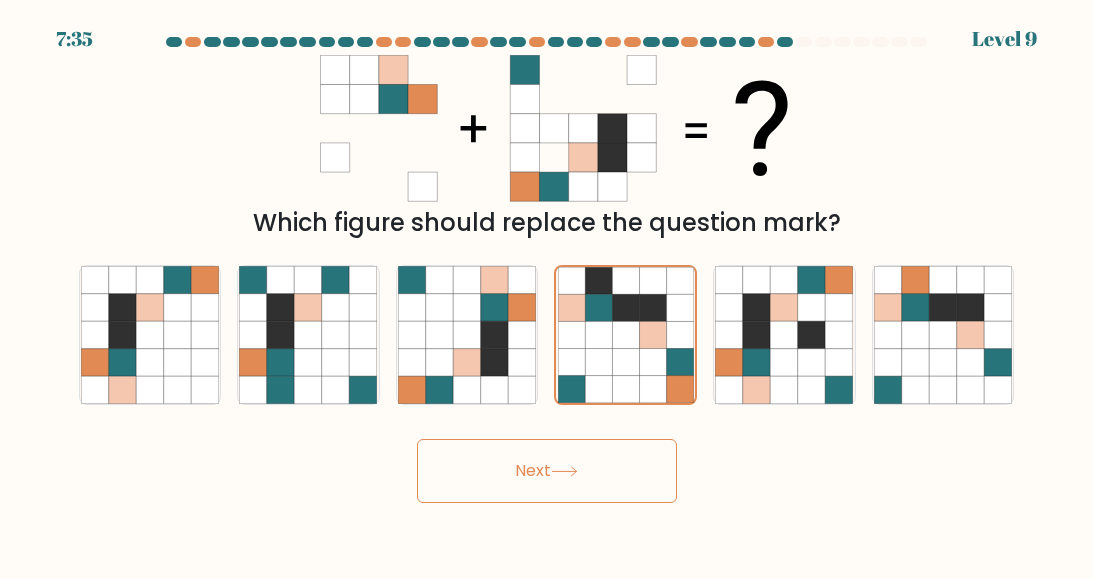 click 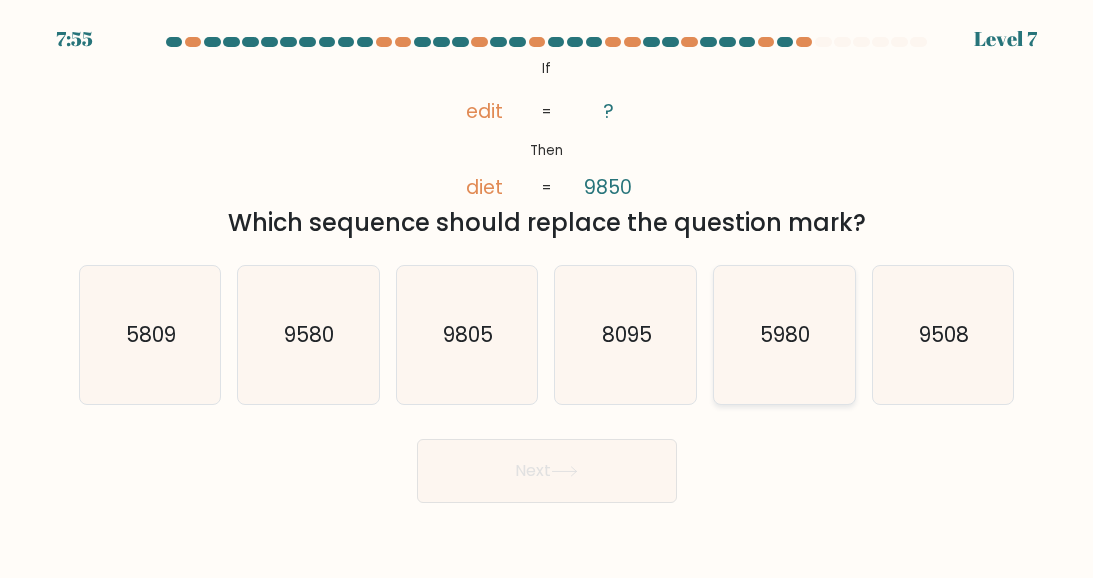 click on "5980" 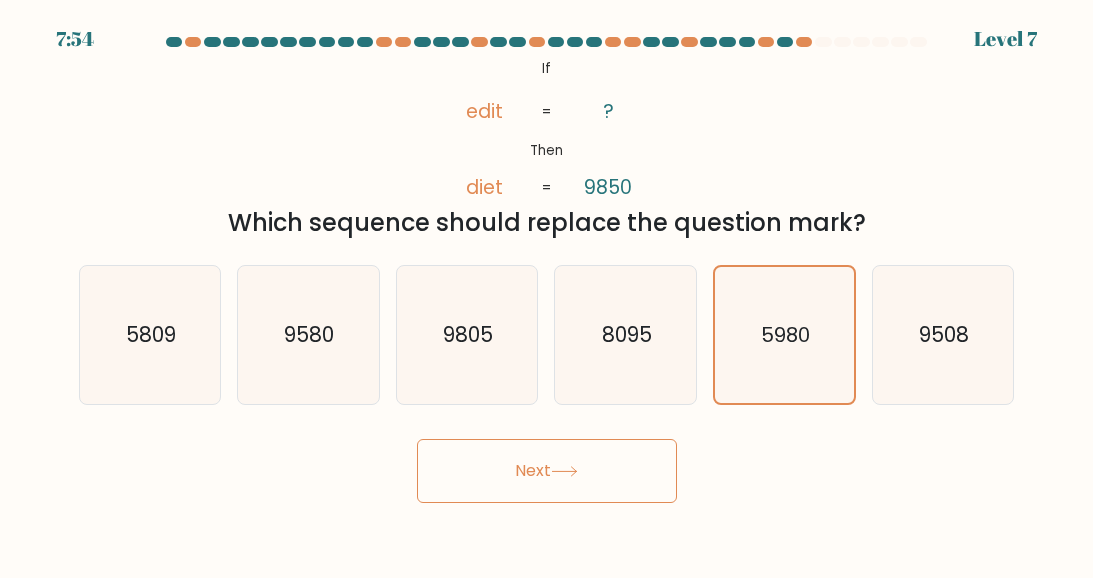 click on "Next" at bounding box center (547, 471) 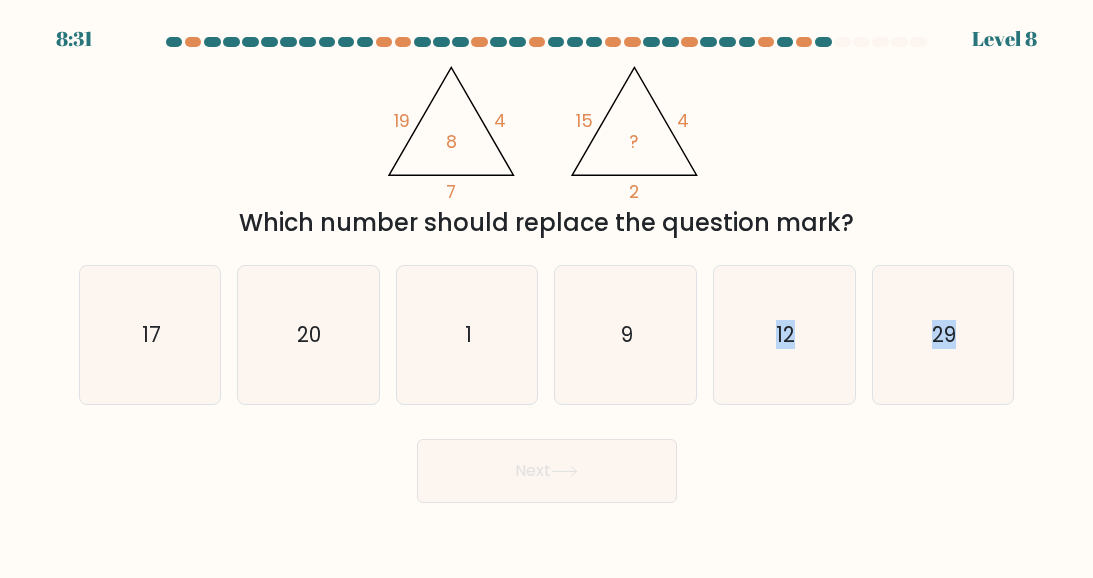drag, startPoint x: 645, startPoint y: 320, endPoint x: 599, endPoint y: 406, distance: 97.52948 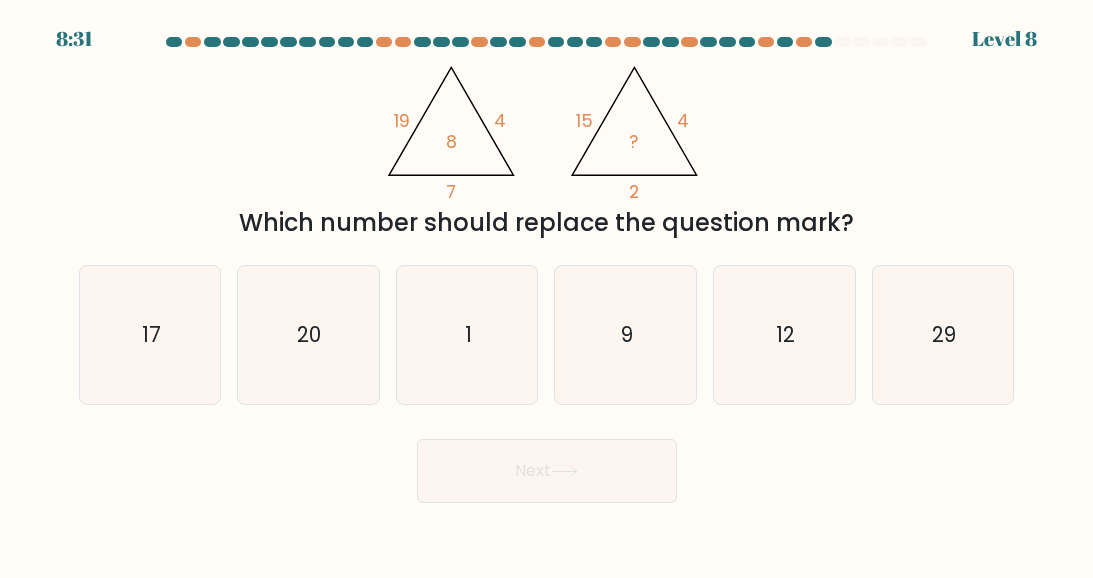 click at bounding box center (546, 270) 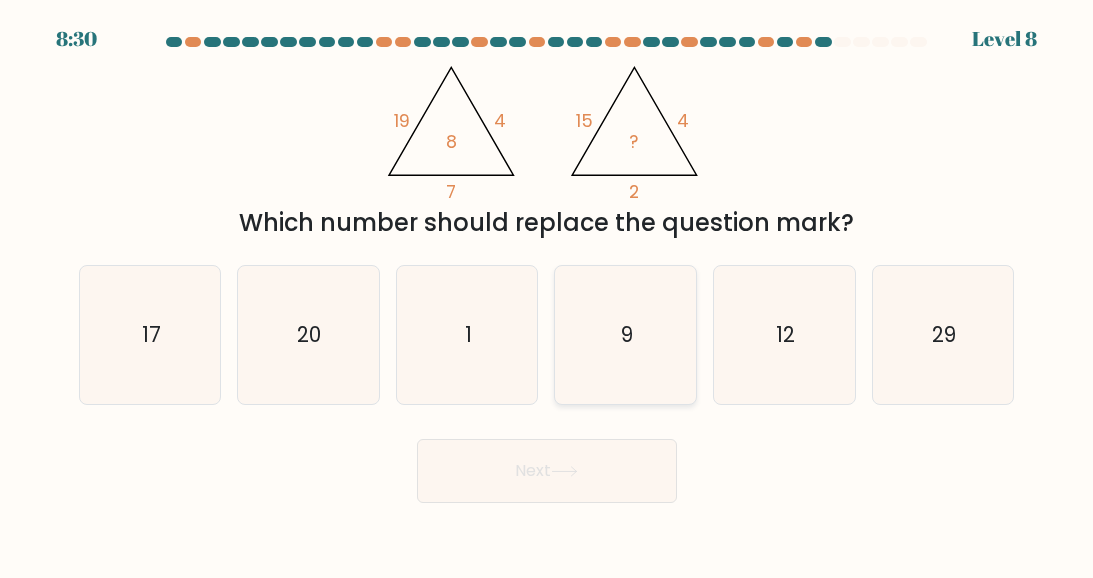 click on "9" 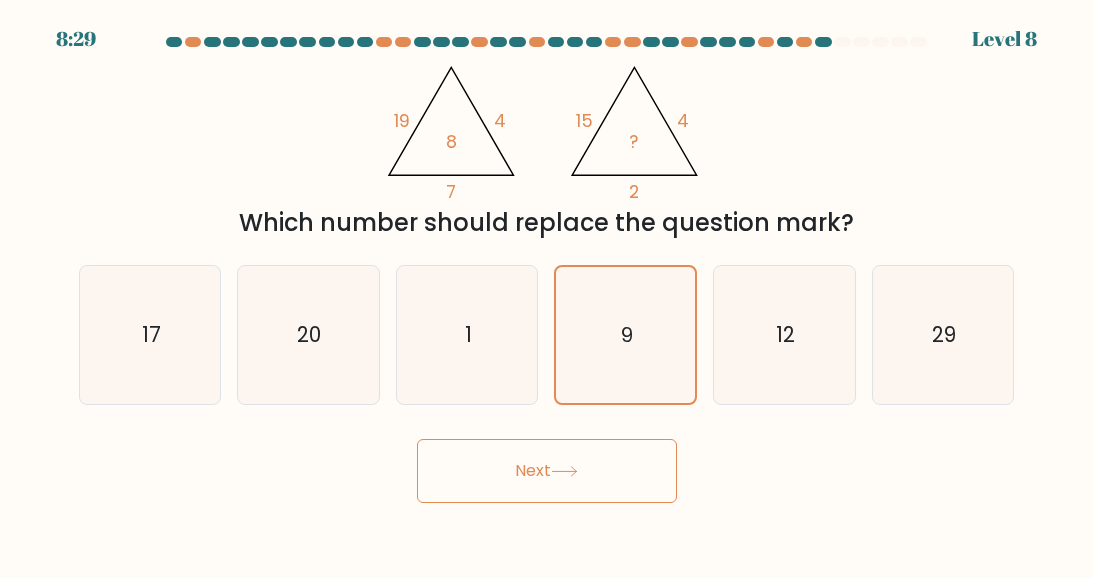 click on "Next" at bounding box center (547, 471) 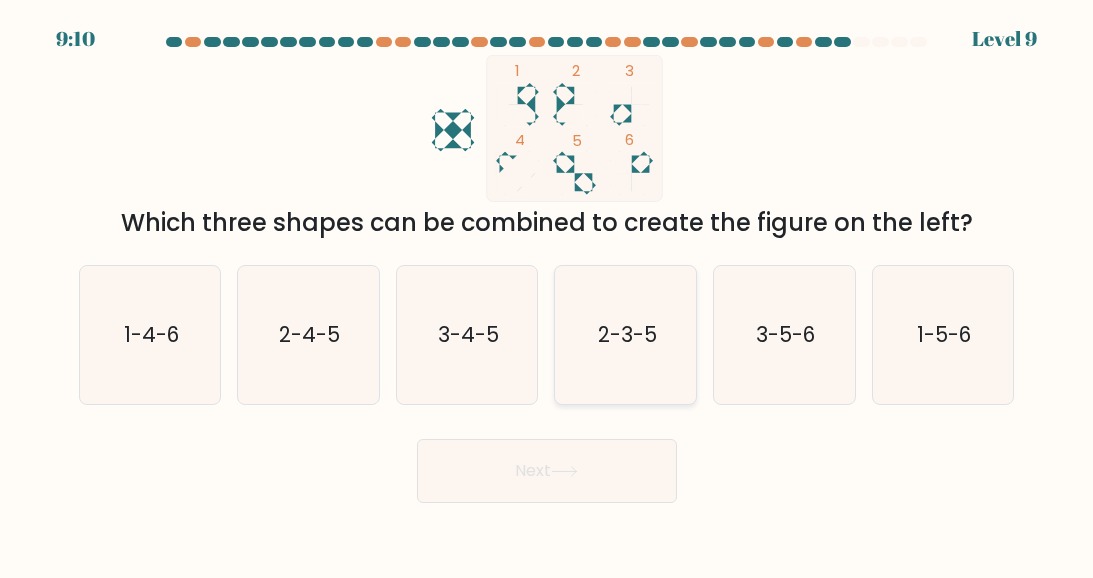 click on "2-3-5" 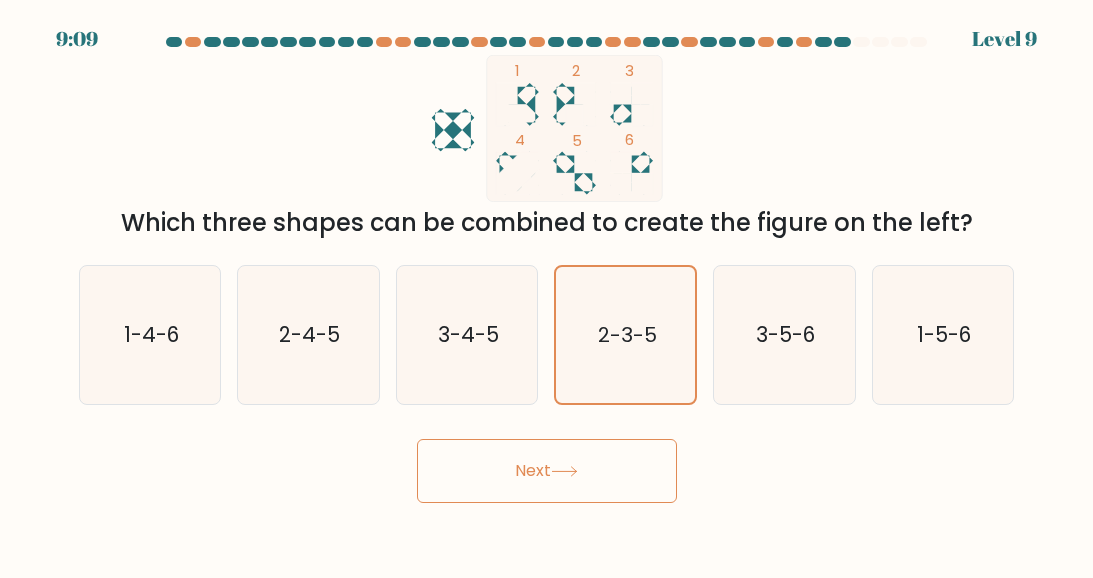 click on "Next" at bounding box center (547, 471) 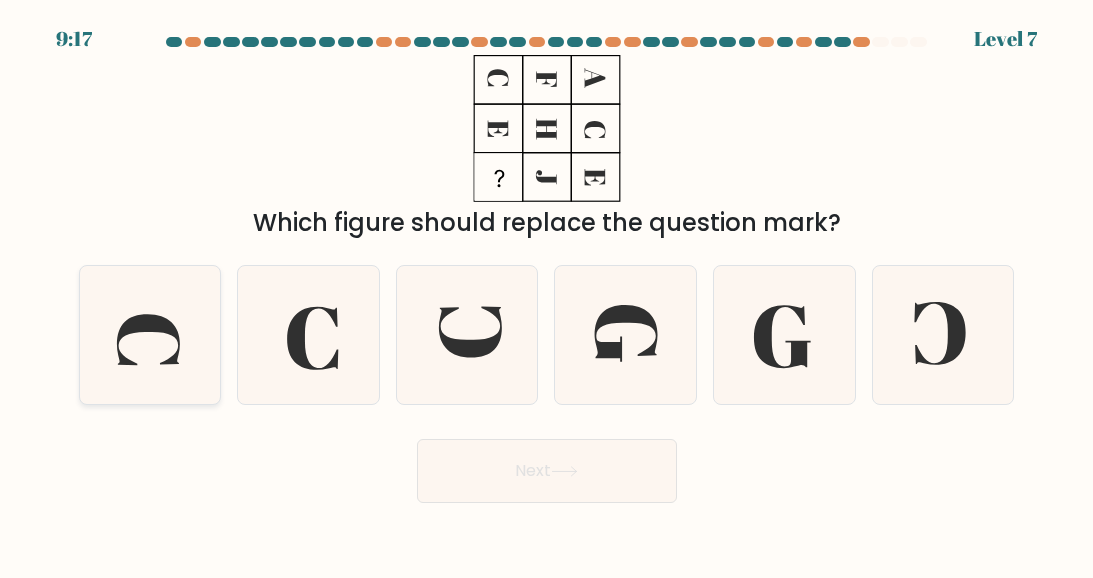 click 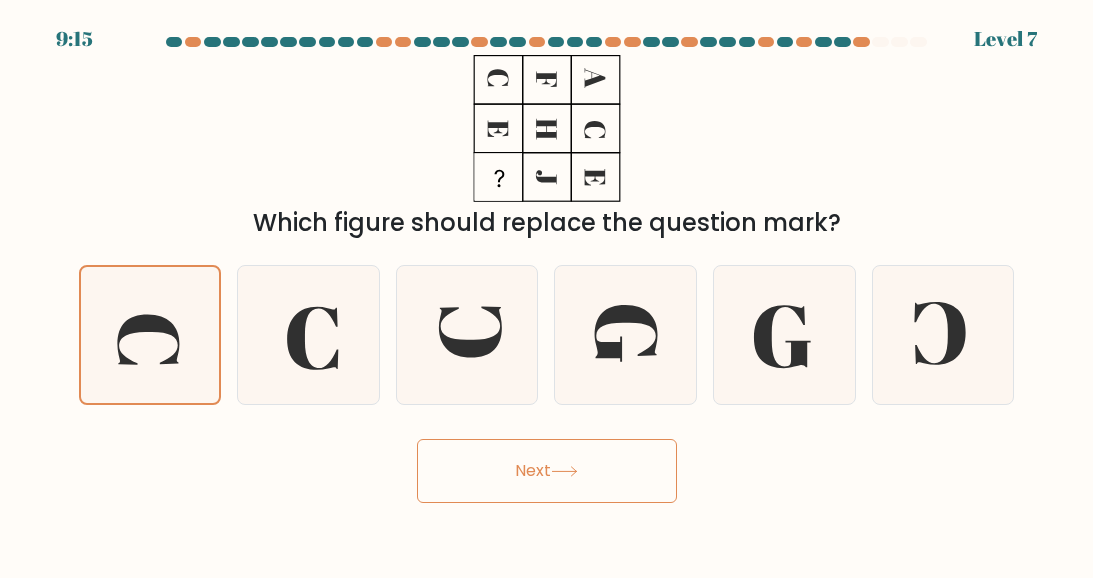 click on "Next" at bounding box center [547, 471] 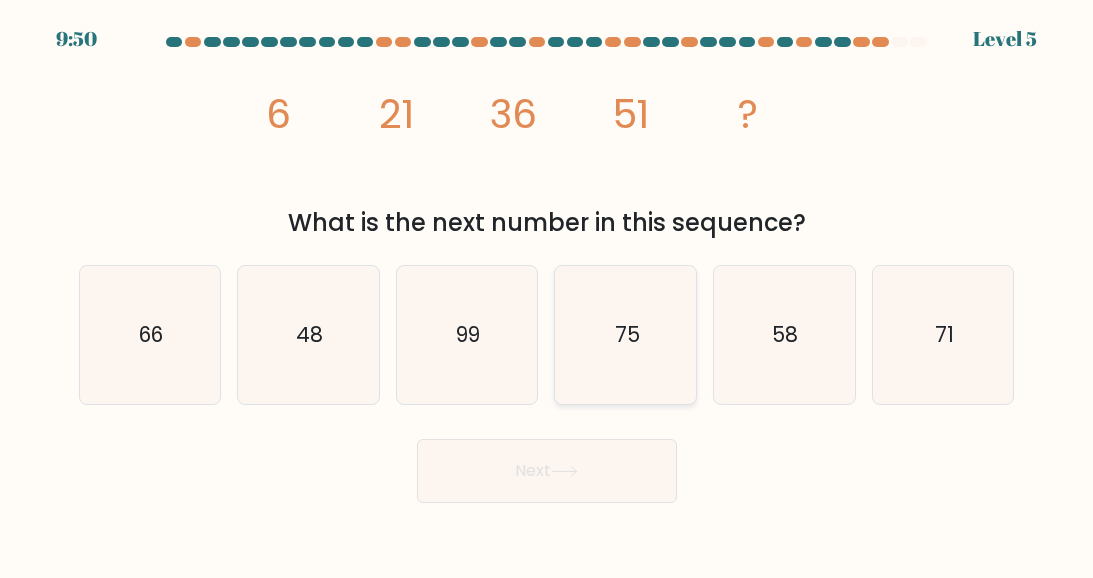 click on "75" 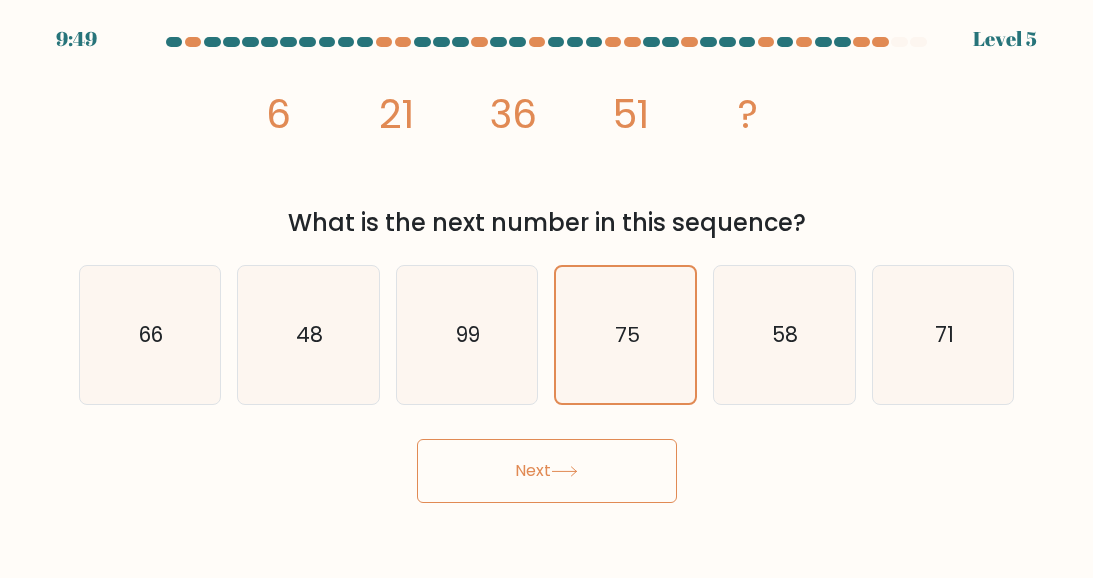 click on "Next" at bounding box center [547, 471] 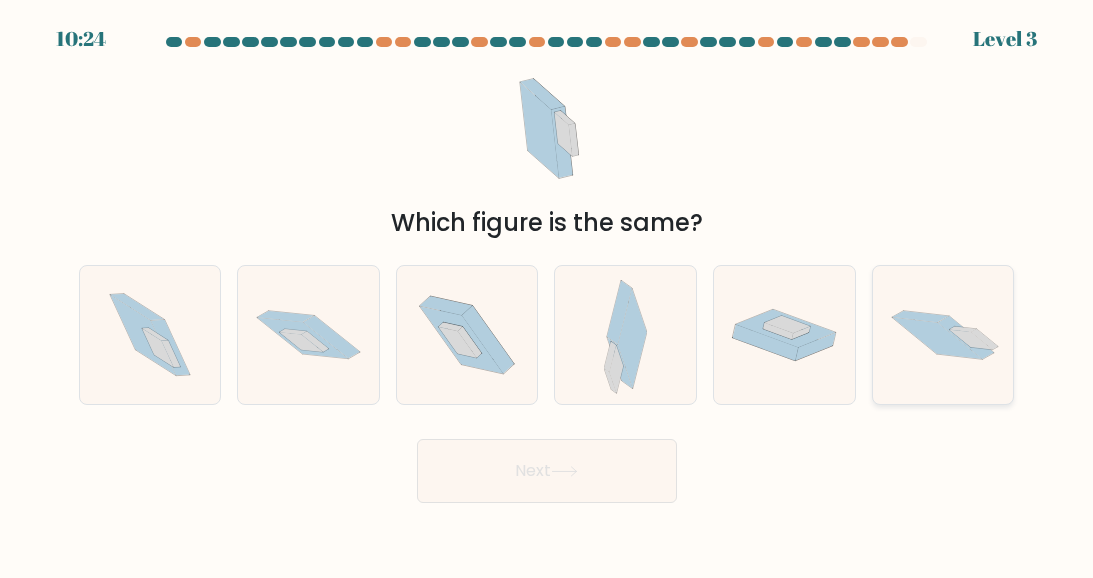 click 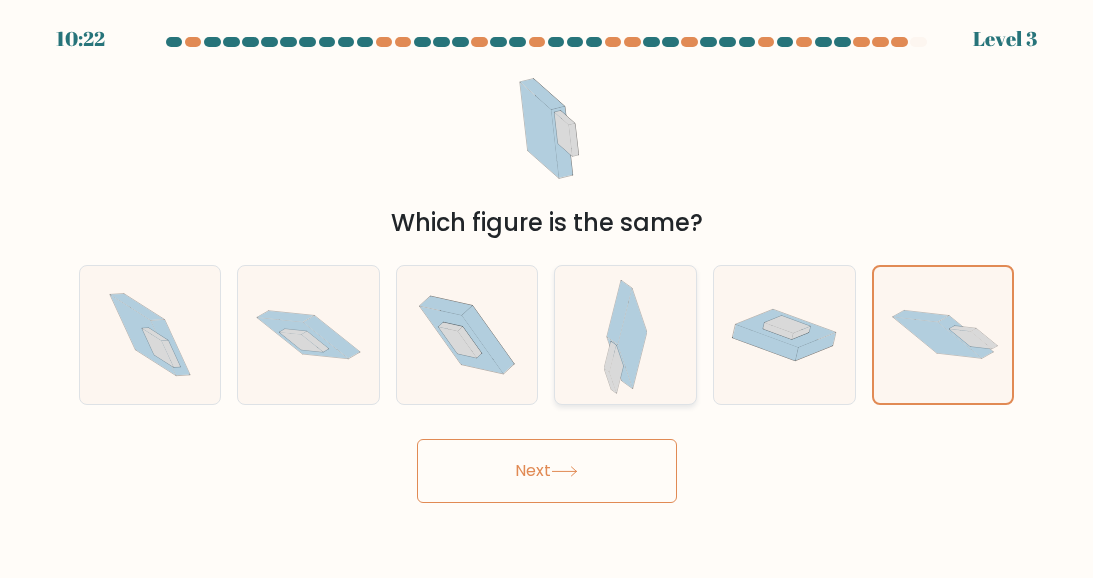 click 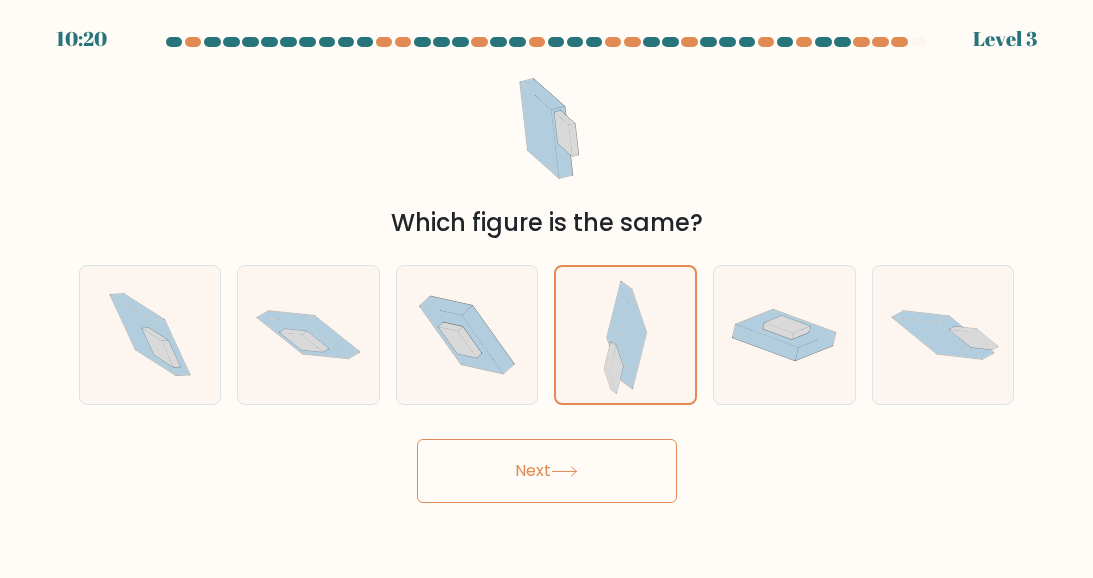 click on "Next" at bounding box center [547, 471] 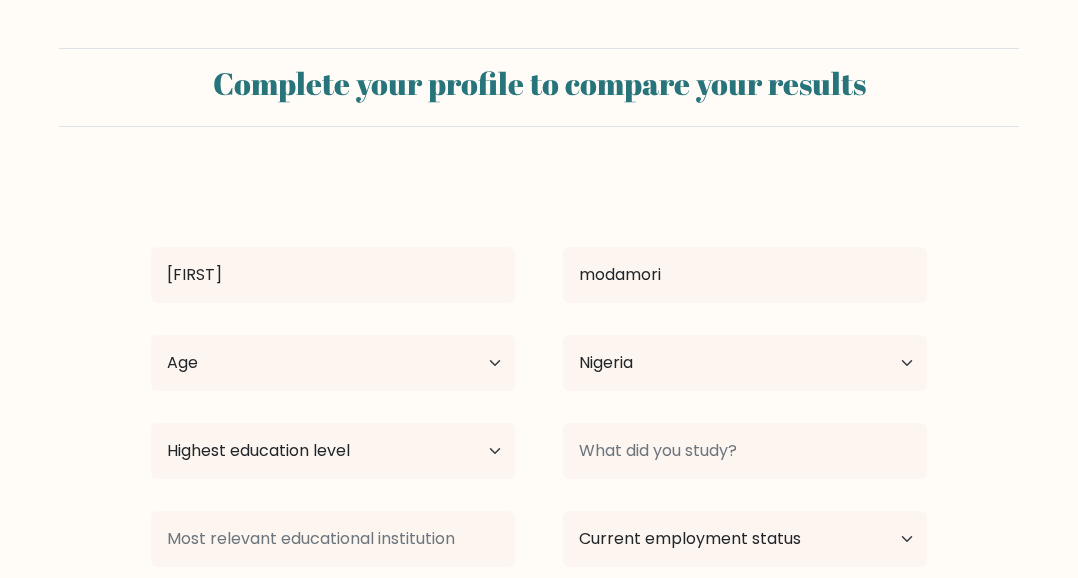 select on "NG" 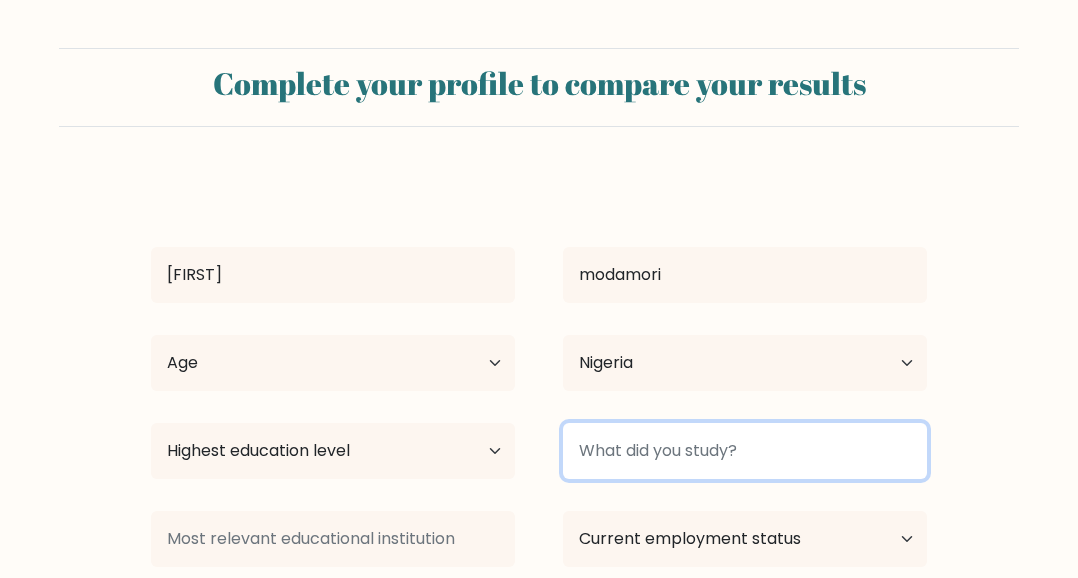 click at bounding box center [745, 451] 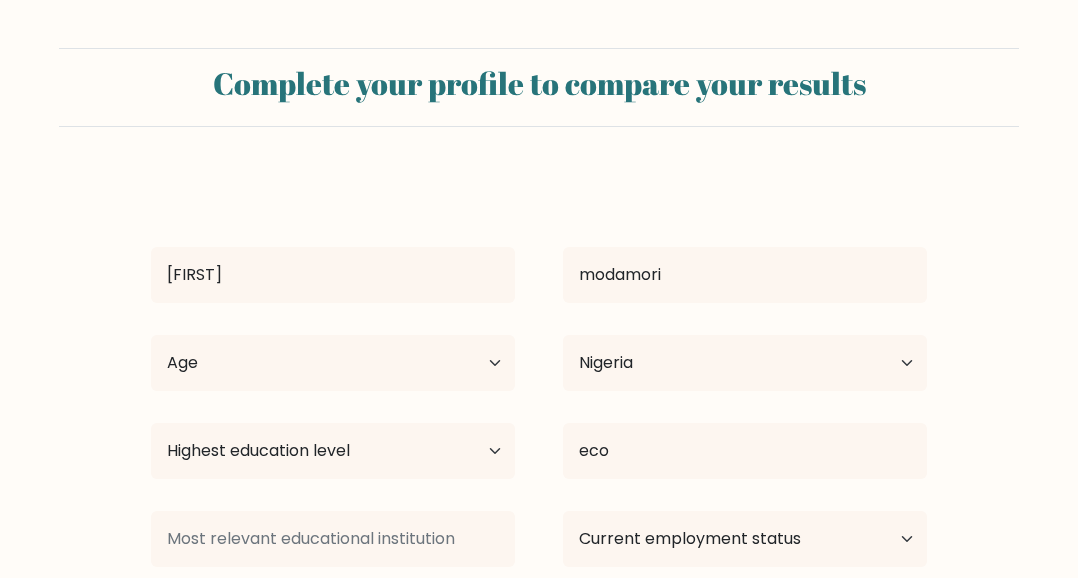 click on "micheal
[LAST]
Age
Under 18 years old
18-24 years old
25-34 years old
35-44 years old
45-54 years old
55-64 years old
65 years old and above
Country
Afghanistan
Albania
Algeria
American Samoa
Andorra
Angola
Anguilla
Antarctica
Antigua and Barbuda
Argentina
Armenia
Aruba
Australia
Austria
Azerbaijan
Bahamas
Bahrain
Bangladesh
Barbados
Belarus
Belgium
Belize
Benin
Bermuda
Bhutan" at bounding box center [539, 439] 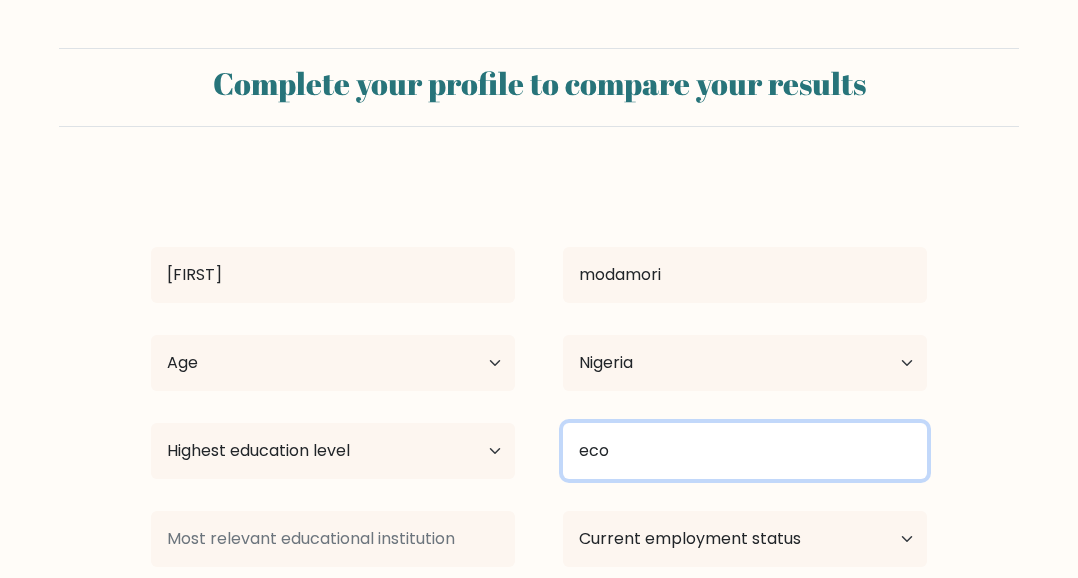 click on "eco" at bounding box center [745, 451] 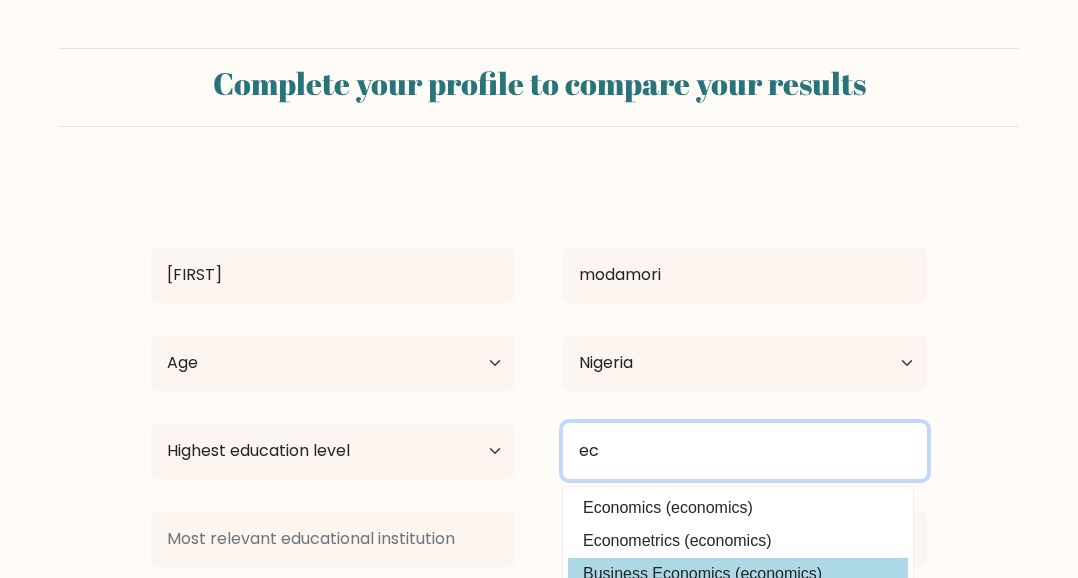 type on "ec" 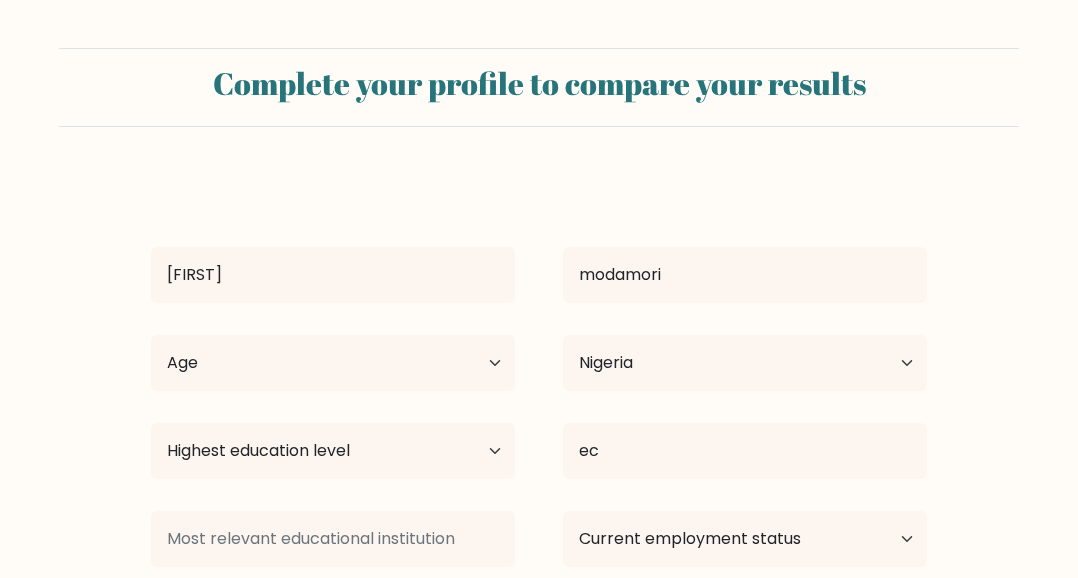 click on "micheal
[LAST]
Age
Under 18 years old
18-24 years old
25-34 years old
35-44 years old
45-54 years old
55-64 years old
65 years old and above
Country
Afghanistan
Albania
Algeria
American Samoa
Andorra
Angola
Anguilla
Antarctica
Antigua and Barbuda
Argentina
Armenia
Aruba
Australia
Austria
Azerbaijan
Bahamas
Bahrain
Bangladesh
Barbados
Belarus
Belgium
Belize
Benin
Bermuda
Bhutan
ec" at bounding box center [539, 439] 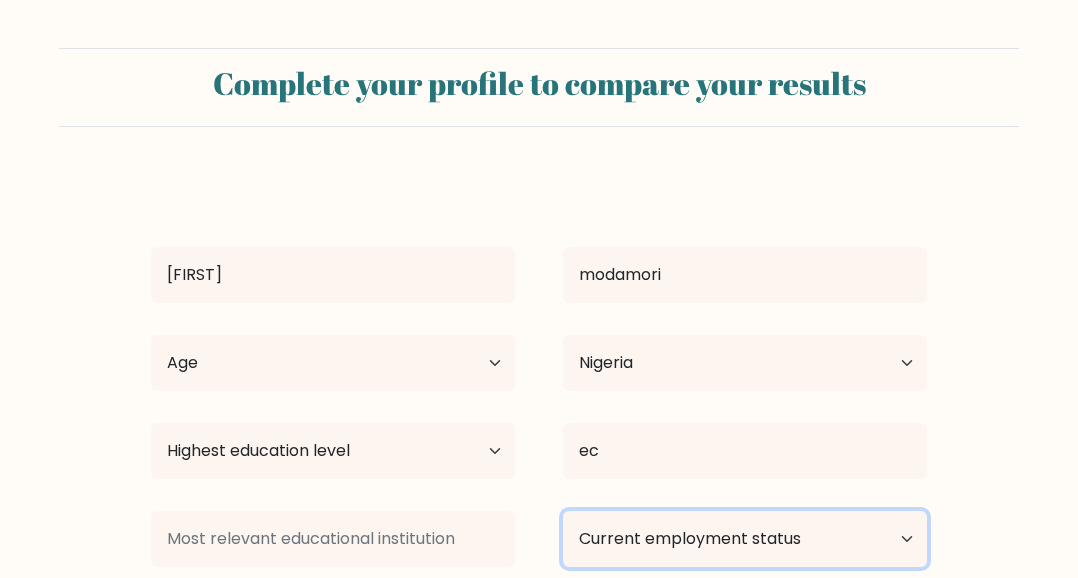 click on "Current employment status
Employed
Student
Retired
Other / prefer not to answer" at bounding box center [745, 539] 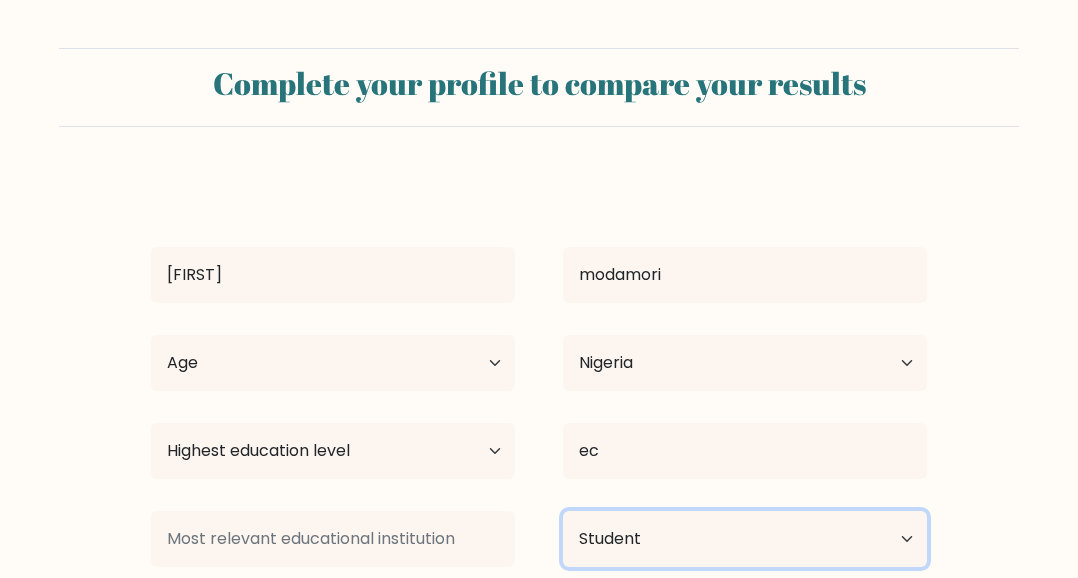 click on "Current employment status
Employed
Student
Retired
Other / prefer not to answer" at bounding box center (745, 539) 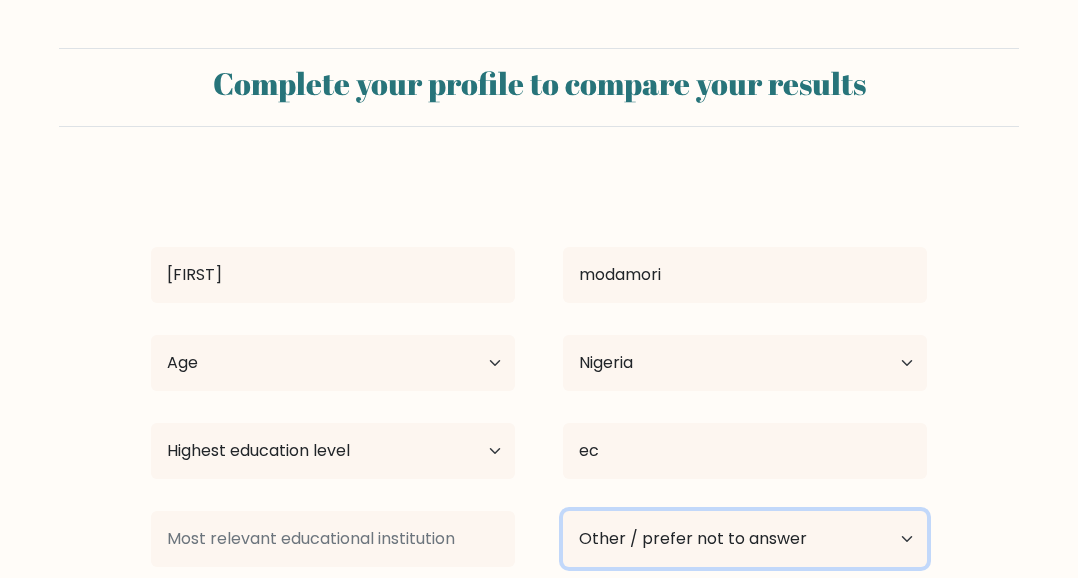 click on "Current employment status
Employed
Student
Retired
Other / prefer not to answer" at bounding box center (745, 539) 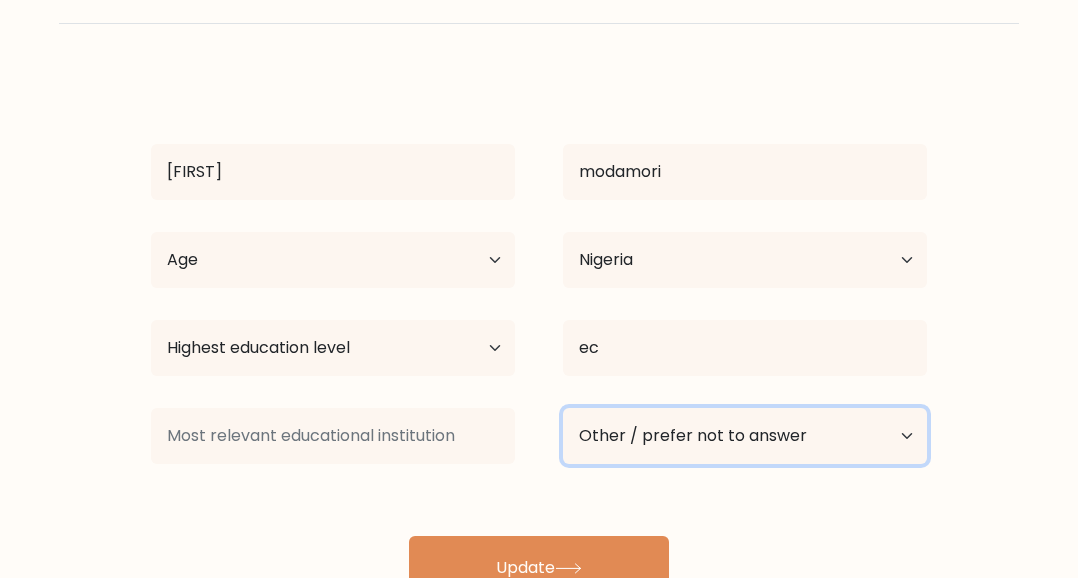 scroll, scrollTop: 120, scrollLeft: 0, axis: vertical 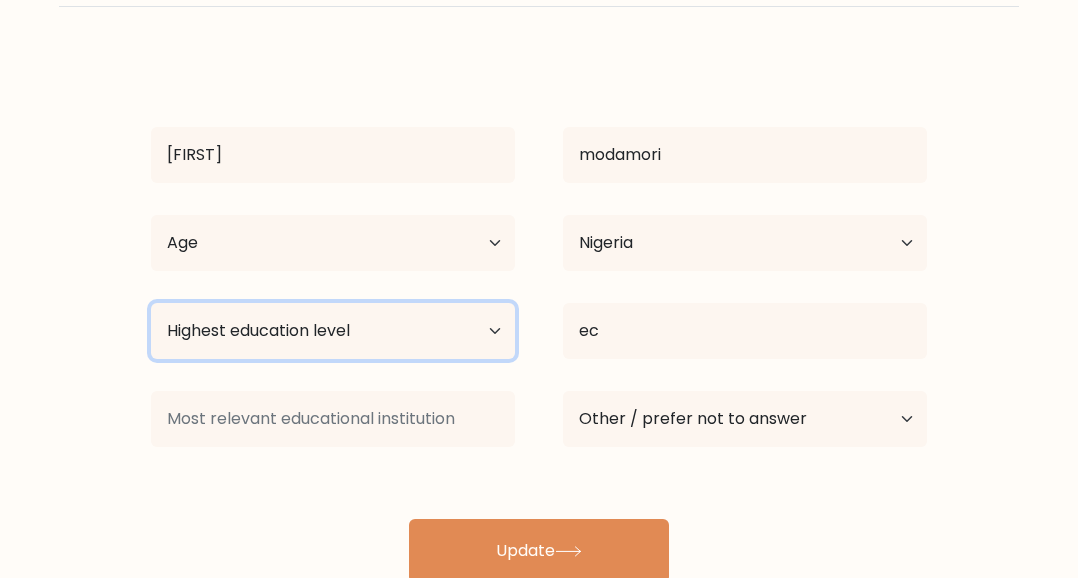 click on "Highest education level
No schooling
Primary
Lower Secondary
Upper Secondary
Occupation Specific
Bachelor's degree
Master's degree
Doctoral degree" at bounding box center (333, 331) 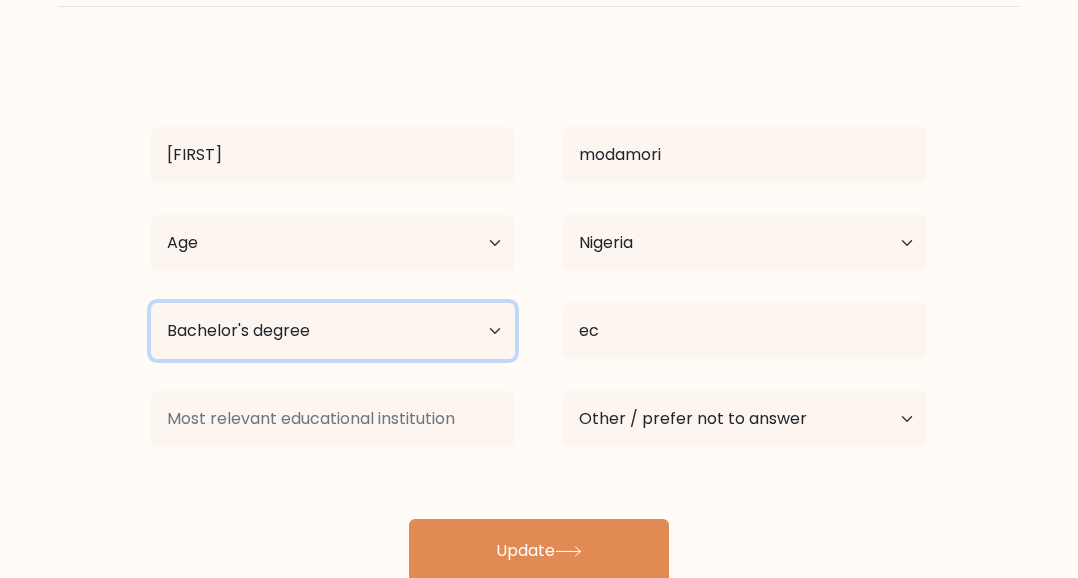 click on "Highest education level
No schooling
Primary
Lower Secondary
Upper Secondary
Occupation Specific
Bachelor's degree
Master's degree
Doctoral degree" at bounding box center (333, 331) 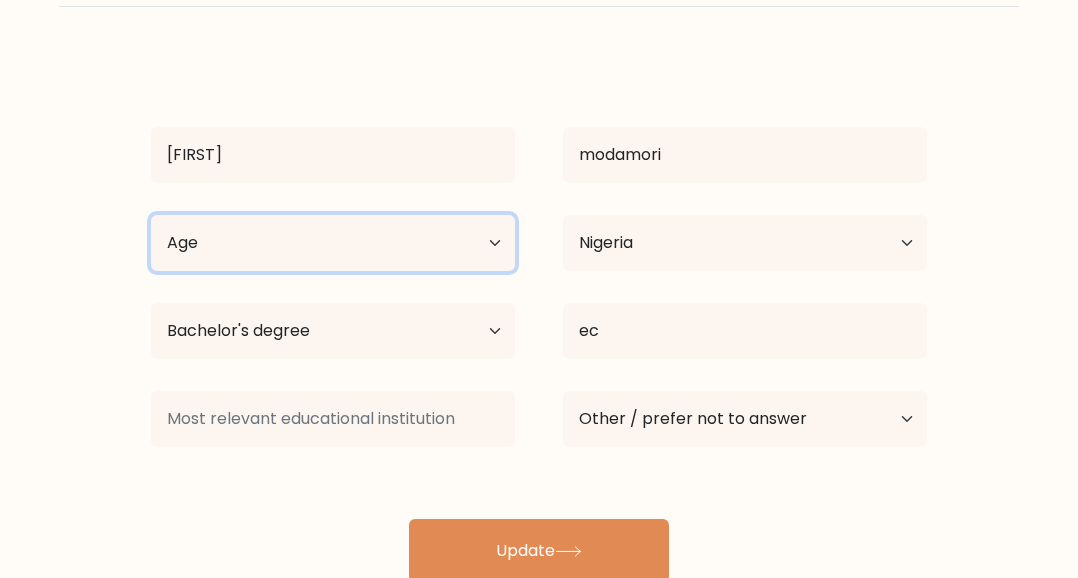 click on "Age
Under 18 years old
18-24 years old
25-34 years old
35-44 years old
45-54 years old
55-64 years old
65 years old and above" at bounding box center [333, 243] 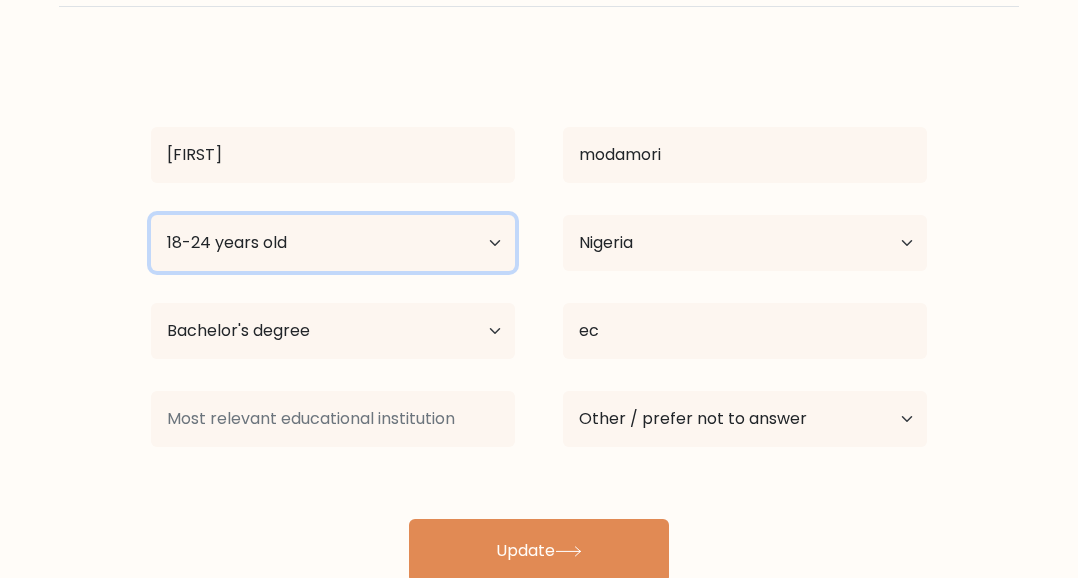 click on "Age
Under 18 years old
18-24 years old
25-34 years old
35-44 years old
45-54 years old
55-64 years old
65 years old and above" at bounding box center (333, 243) 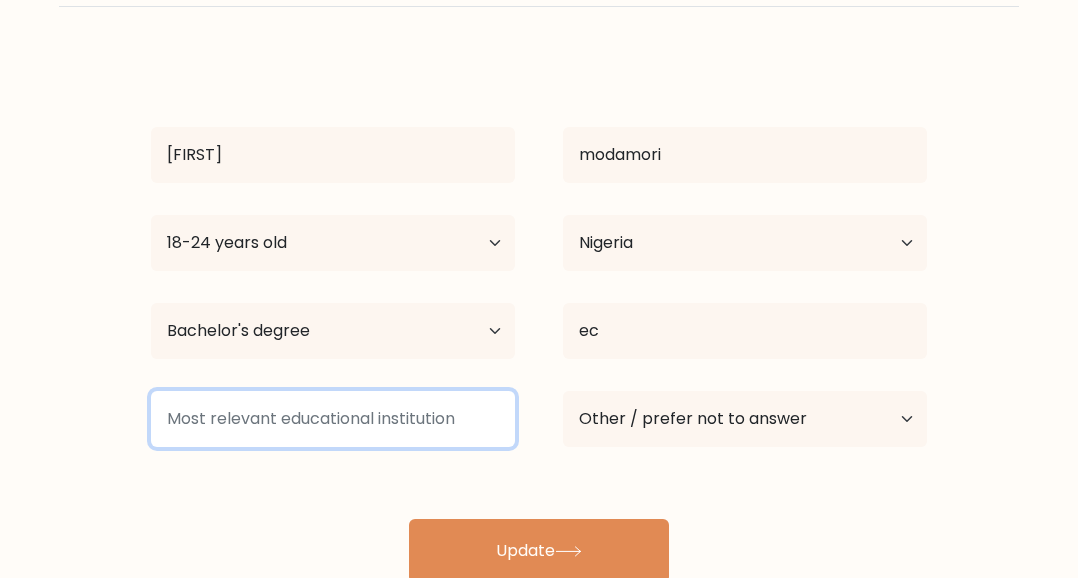 click at bounding box center (333, 419) 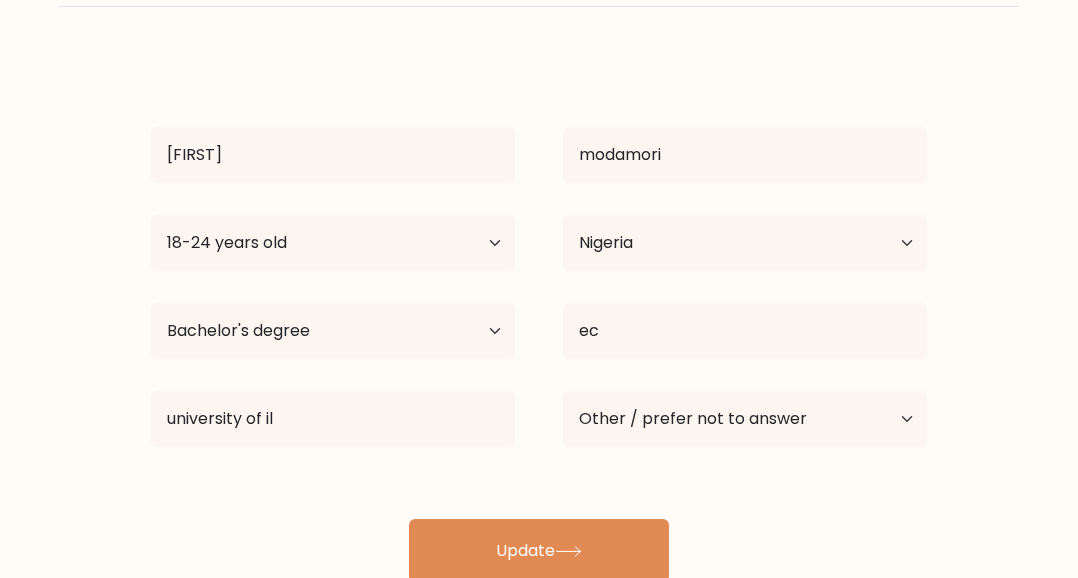 click on "micheal
[LAST]
Age
Under 18 years old
18-24 years old
25-34 years old
35-44 years old
45-54 years old
55-64 years old
65 years old and above
Country
Afghanistan
Albania
Algeria
American Samoa
Andorra
Angola
Anguilla
Antarctica
Antigua and Barbuda
Argentina
Armenia
Aruba
Australia
Austria
Azerbaijan
Bahamas
Bahrain
Bangladesh
Barbados
Belarus
Belgium
Belize
Benin
Bermuda
Bhutan
ec" at bounding box center [539, 319] 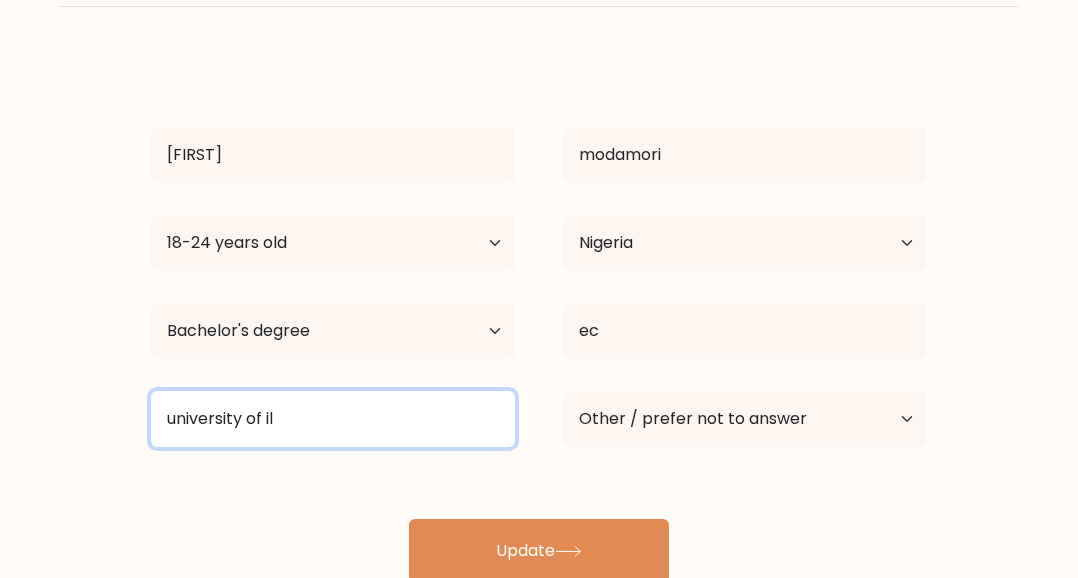 click on "university of il" at bounding box center (333, 419) 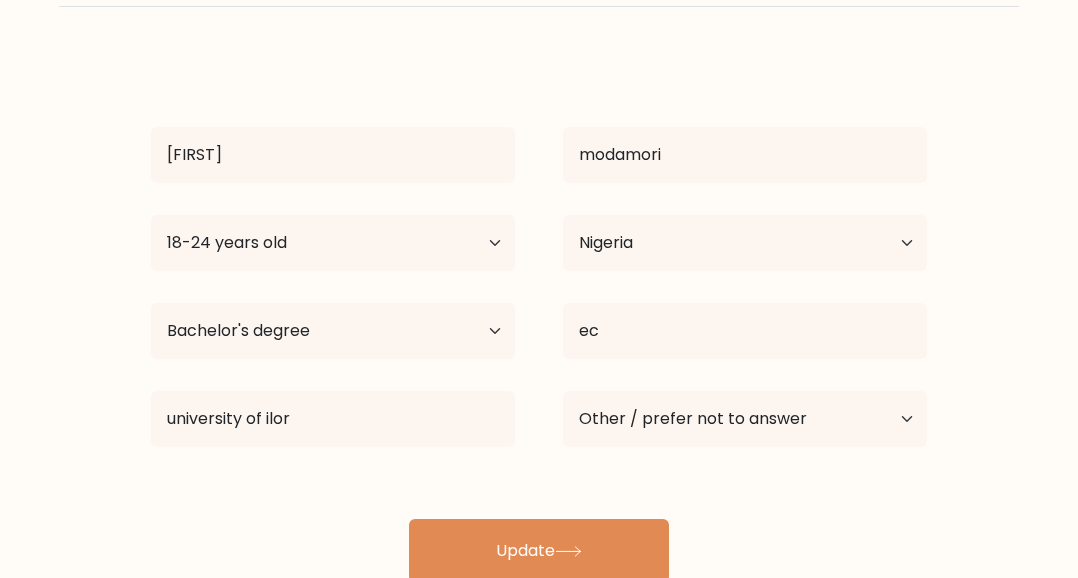 click on "micheal
[LAST]
Age
Under 18 years old
18-24 years old
25-34 years old
35-44 years old
45-54 years old
55-64 years old
65 years old and above
Country
Afghanistan
Albania
Algeria
American Samoa
Andorra
Angola
Anguilla
Antarctica
Antigua and Barbuda
Argentina
Armenia
Aruba
Australia
Austria
Azerbaijan
Bahamas
Bahrain
Bangladesh
Barbados
Belarus
Belgium
Belize
Benin
Bermuda
Bhutan
ec" at bounding box center (539, 319) 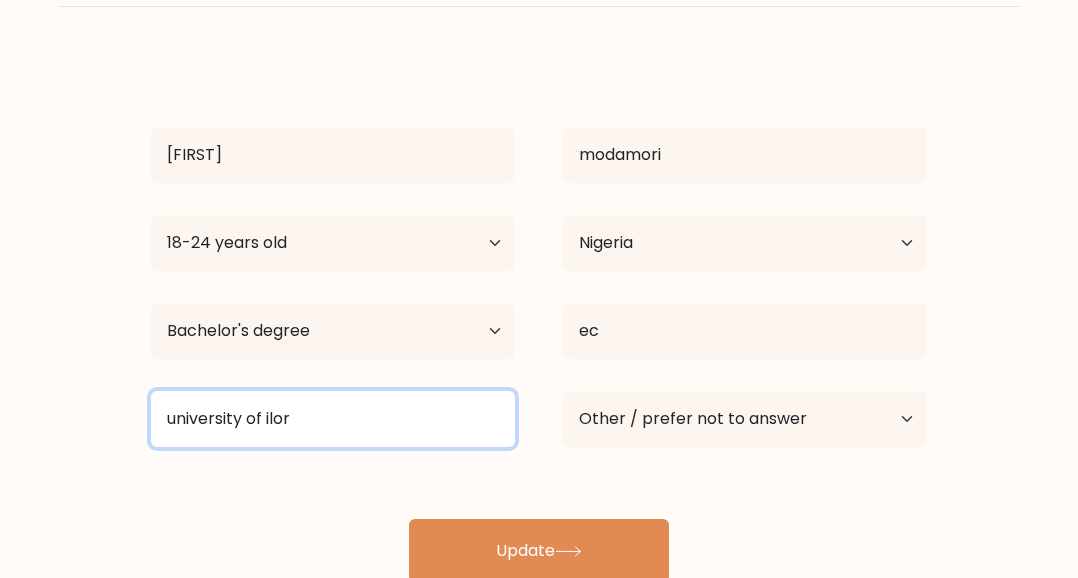 click on "university of ilor" at bounding box center (333, 419) 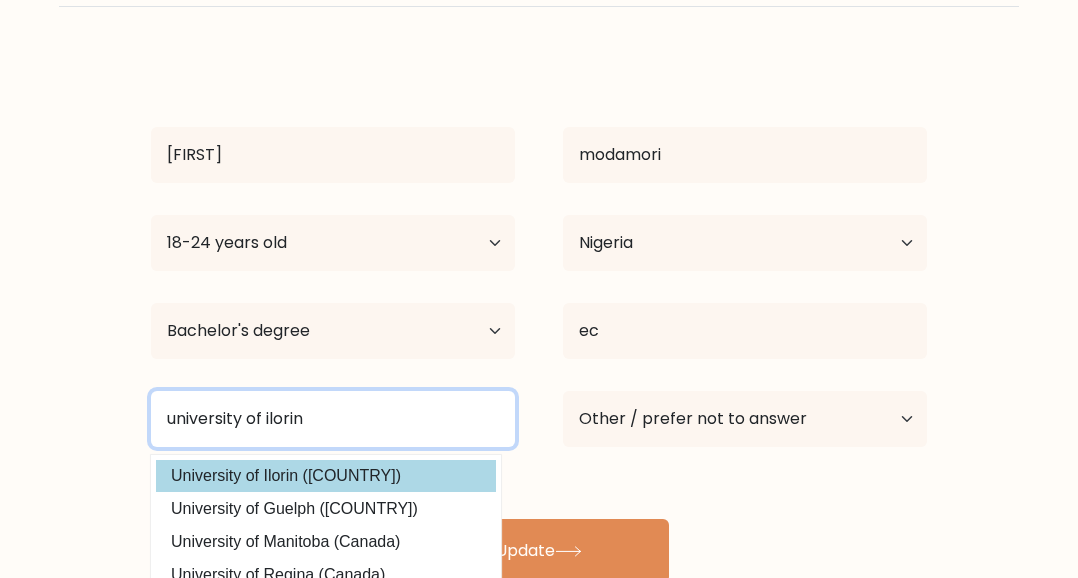 type on "university of ilorin" 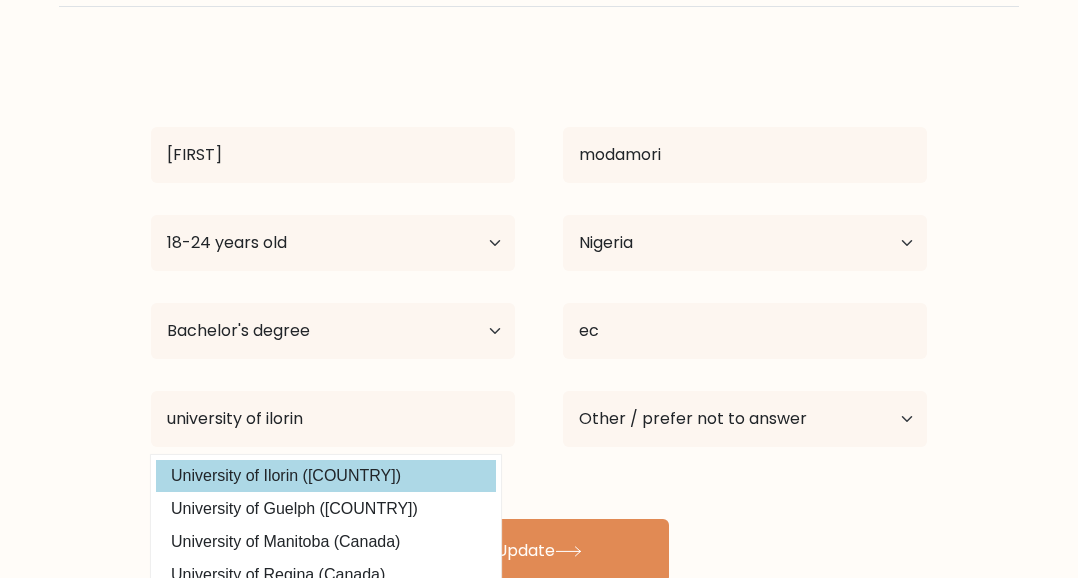 click on "micheal
[LAST]
Age
Under 18 years old
18-24 years old
25-34 years old
35-44 years old
45-54 years old
55-64 years old
65 years old and above
Country
Afghanistan
Albania
Algeria
American Samoa
Andorra
Angola
Anguilla
Antarctica
Antigua and Barbuda
Argentina
Armenia
Aruba
Australia
Austria
Azerbaijan
Bahamas
Bahrain
Bangladesh
Barbados
Belarus
Belgium
Belize
Benin
Bermuda
Bhutan
ec" at bounding box center [539, 319] 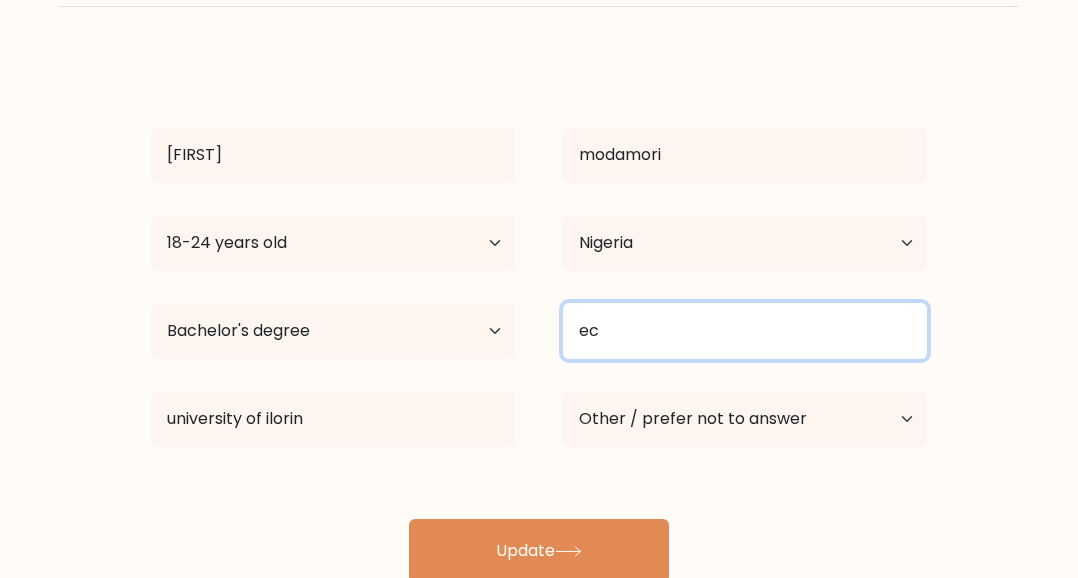 click on "ec" at bounding box center (745, 331) 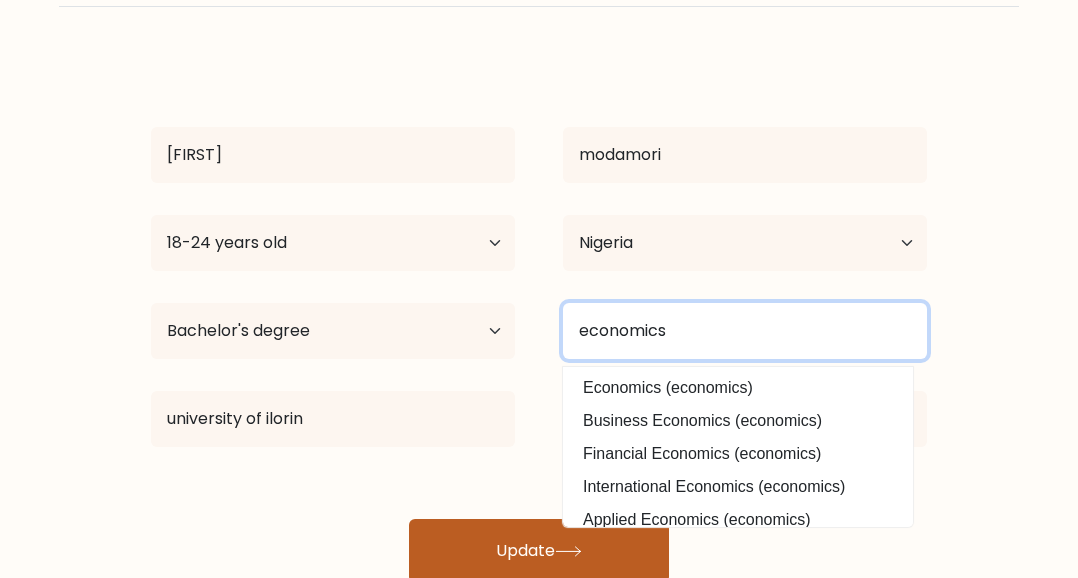 type on "economics" 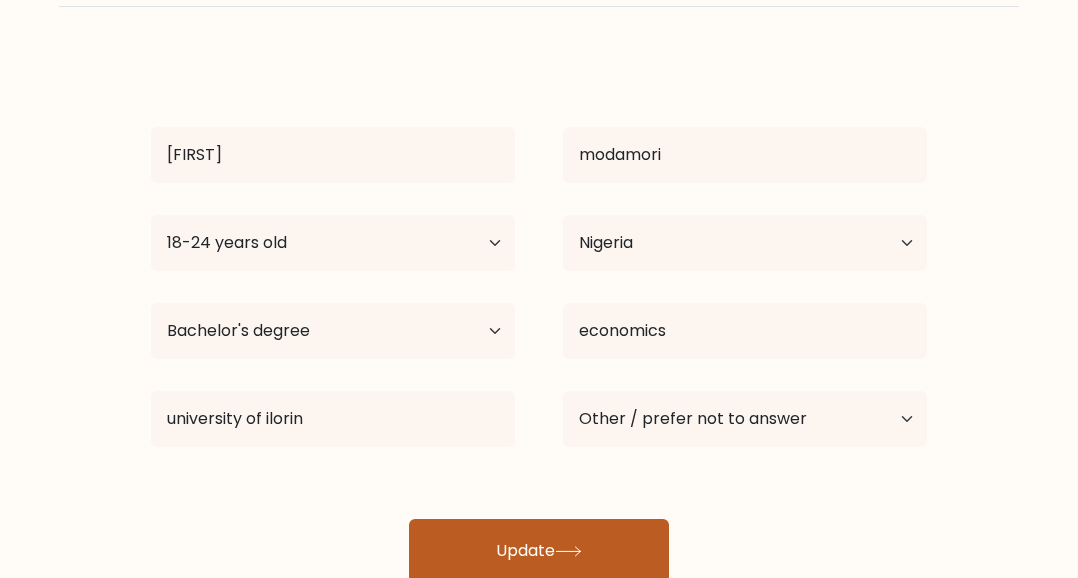 click on "Update" at bounding box center (539, 551) 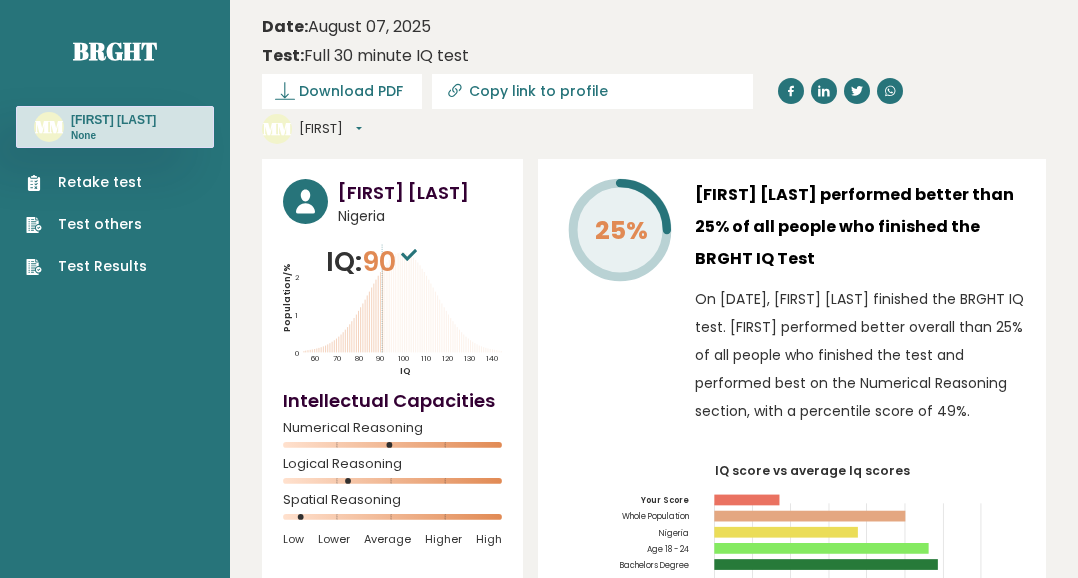 scroll, scrollTop: 0, scrollLeft: 0, axis: both 